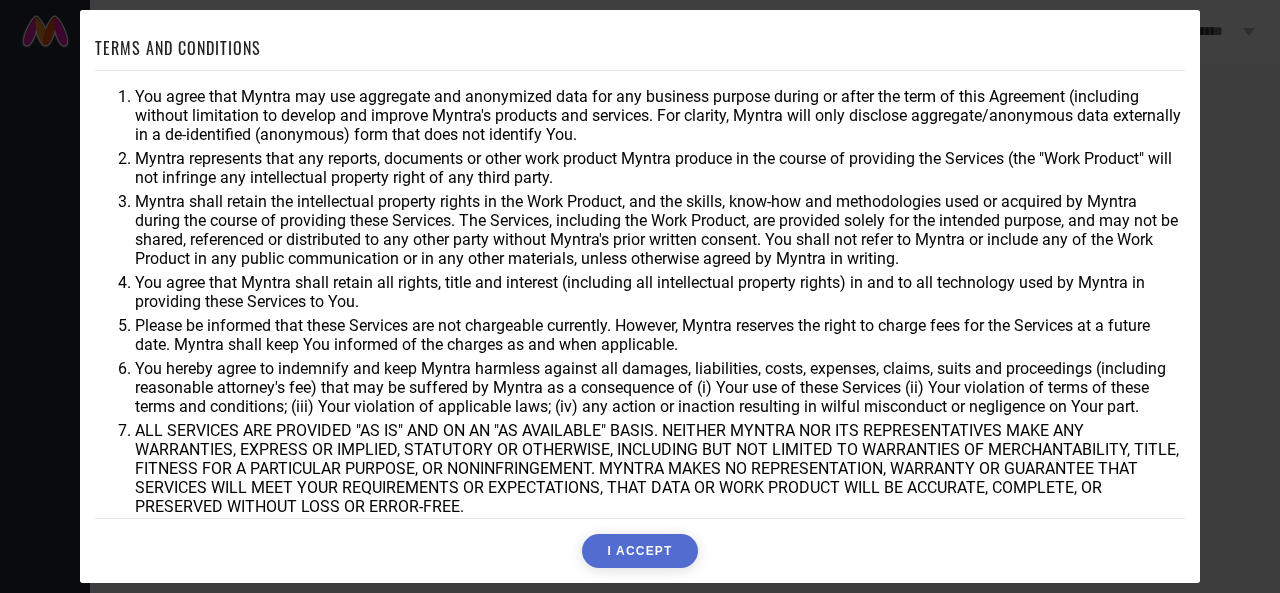 scroll, scrollTop: 0, scrollLeft: 0, axis: both 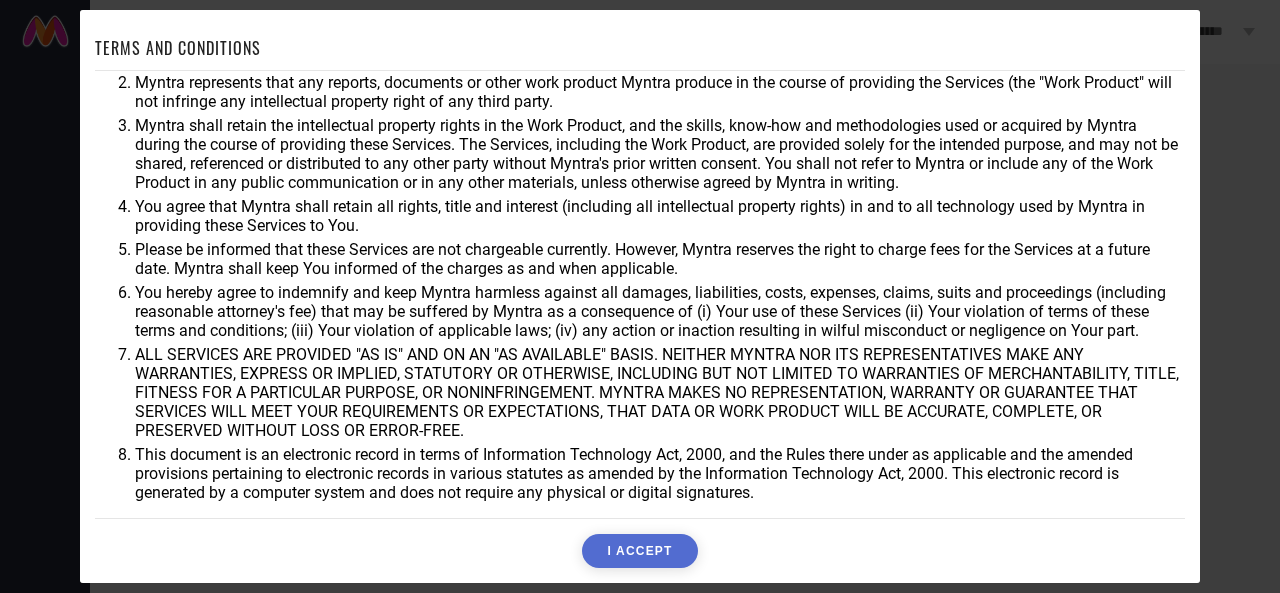 click on "I ACCEPT" at bounding box center (639, 551) 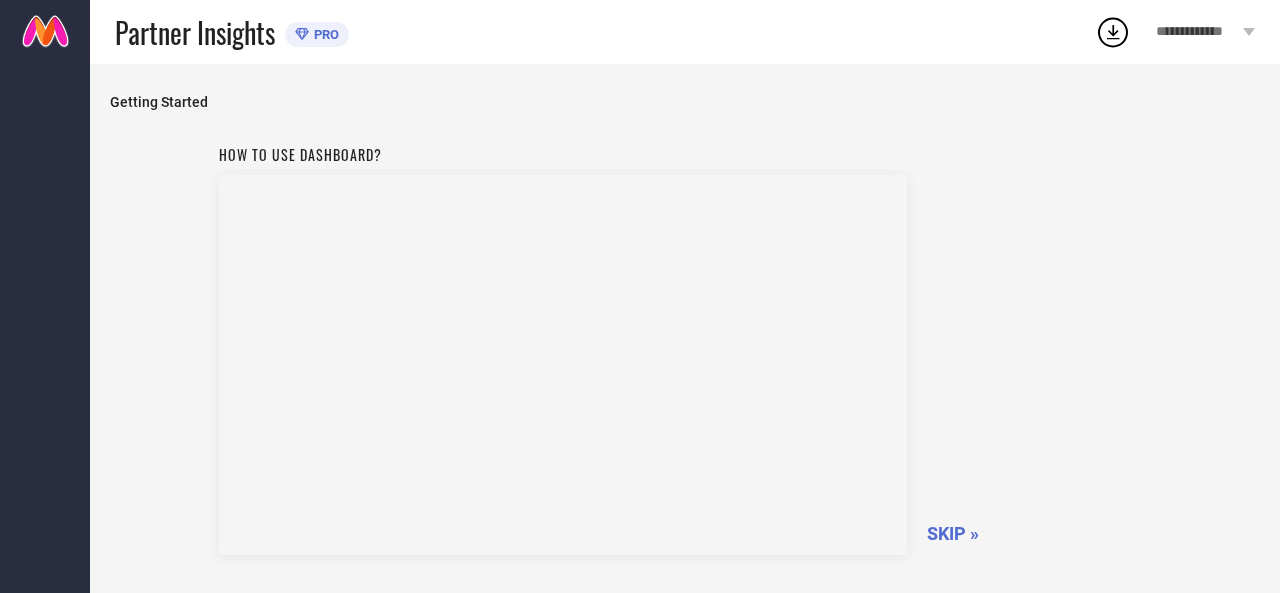click on "SKIP »" at bounding box center (953, 533) 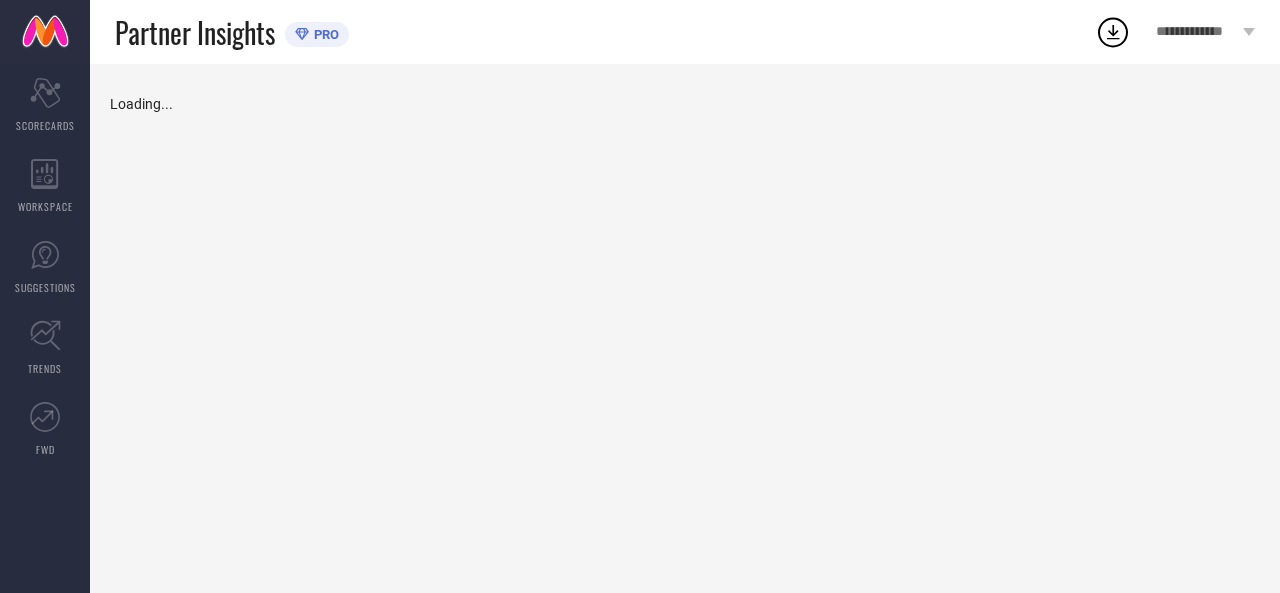 click on "Loading..." at bounding box center [685, 328] 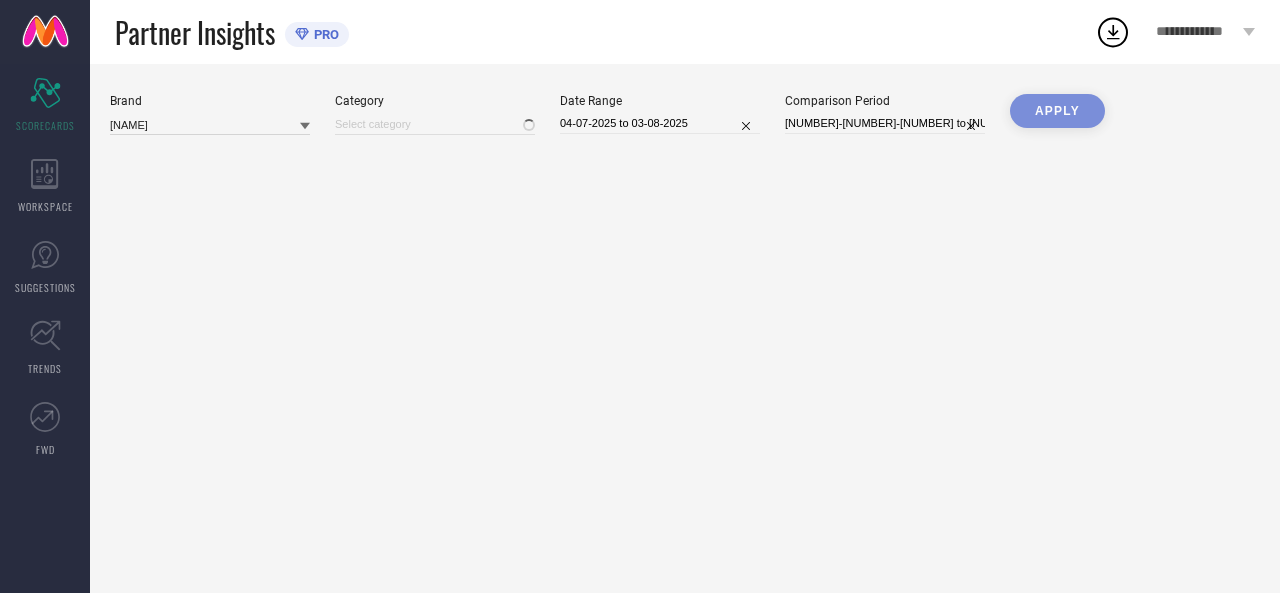 type on "All" 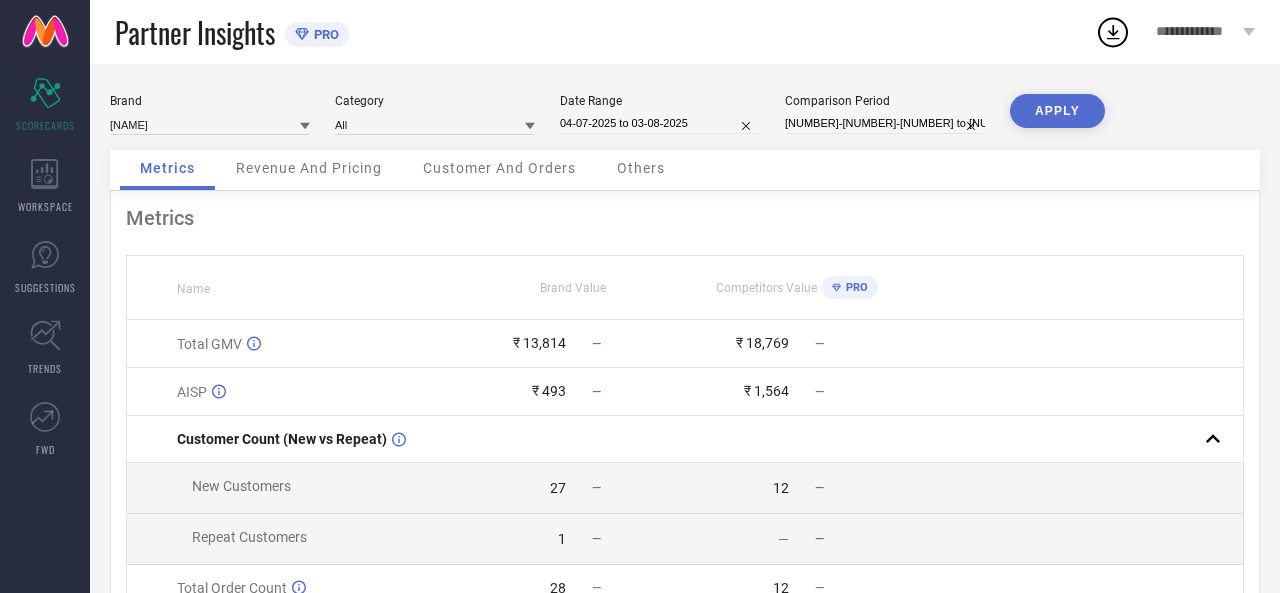 click on "Revenue And Pricing" at bounding box center [309, 170] 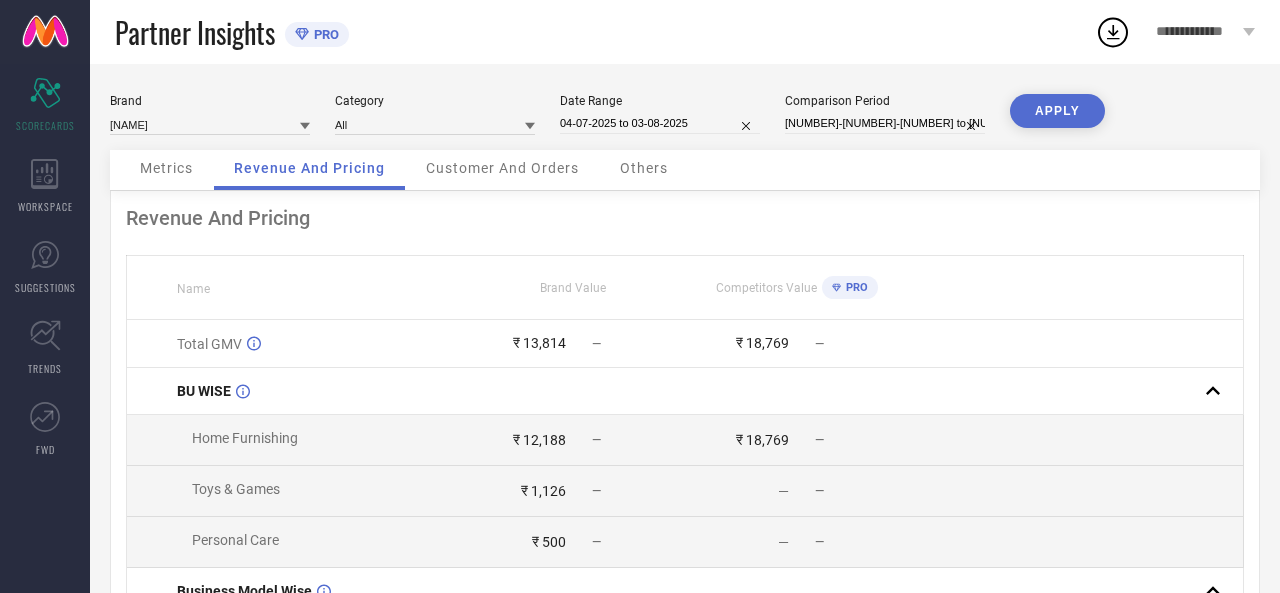click on "Customer And Orders" at bounding box center [502, 170] 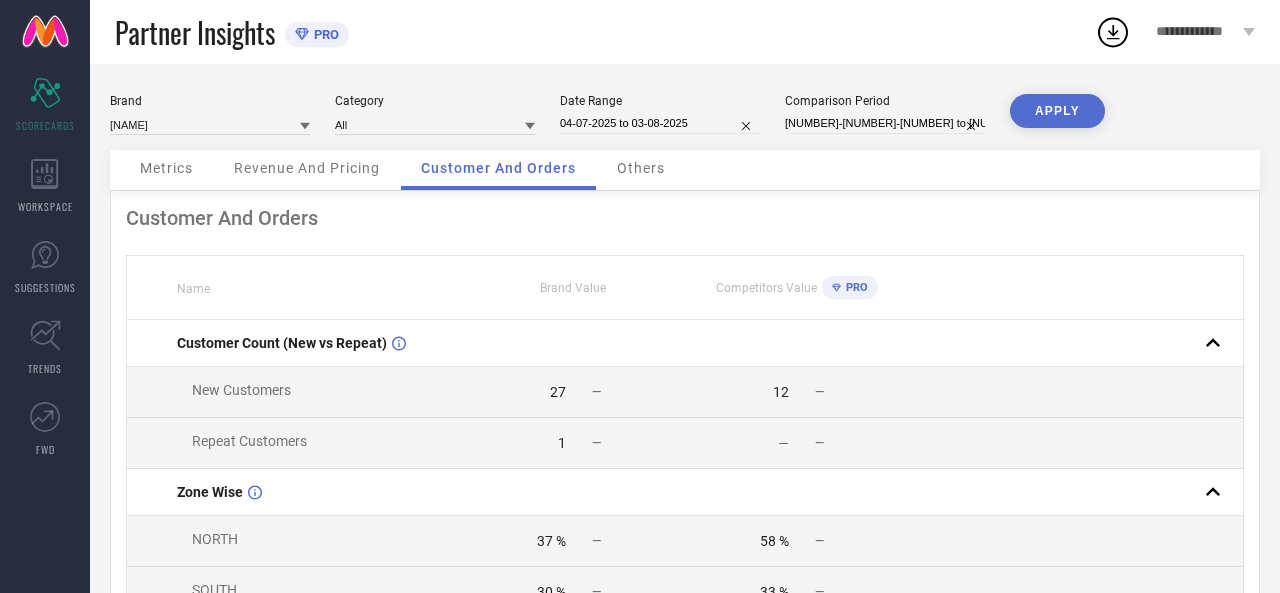 click on "Others" at bounding box center [641, 170] 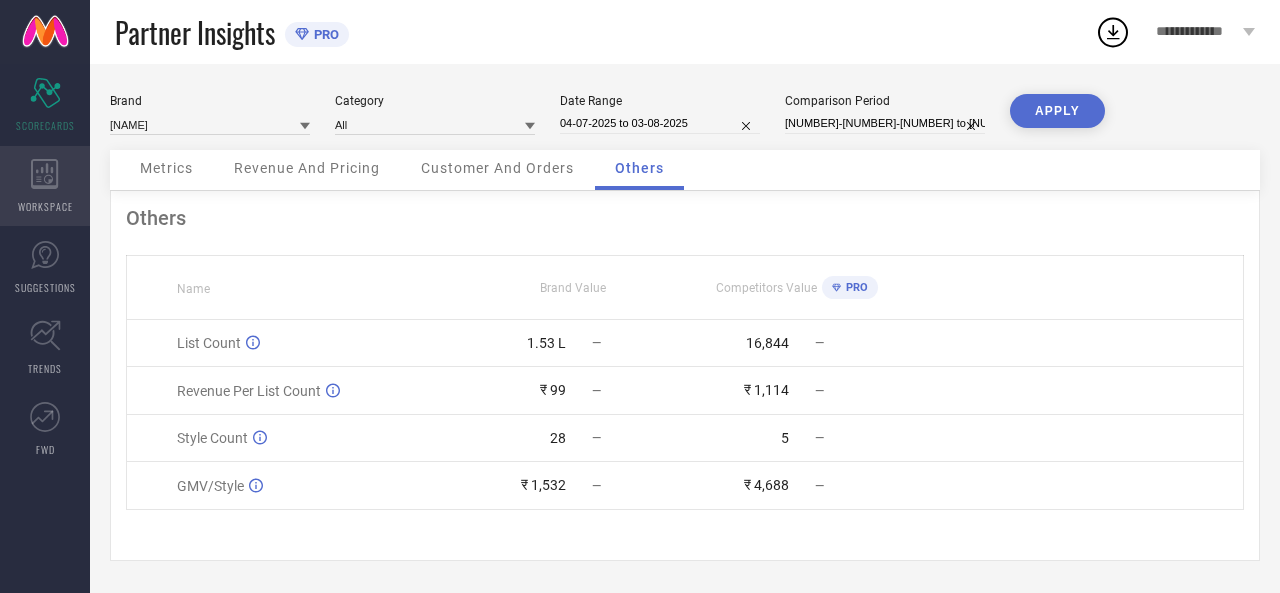 click on "WORKSPACE" at bounding box center (45, 186) 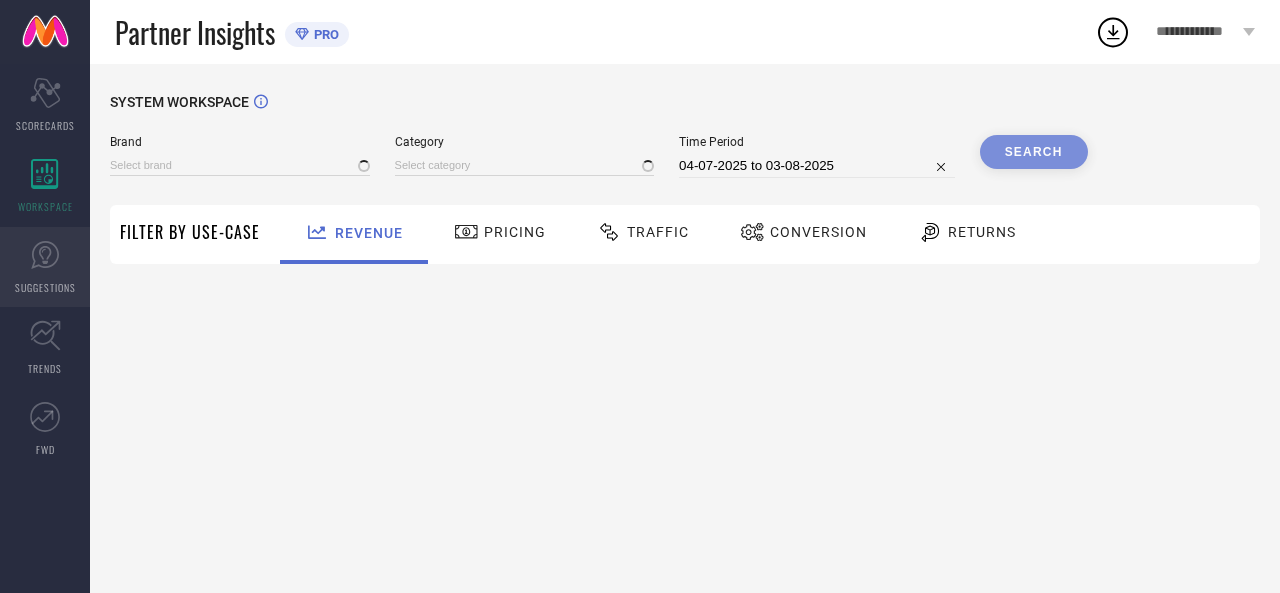 click on "SUGGESTIONS" at bounding box center [45, 267] 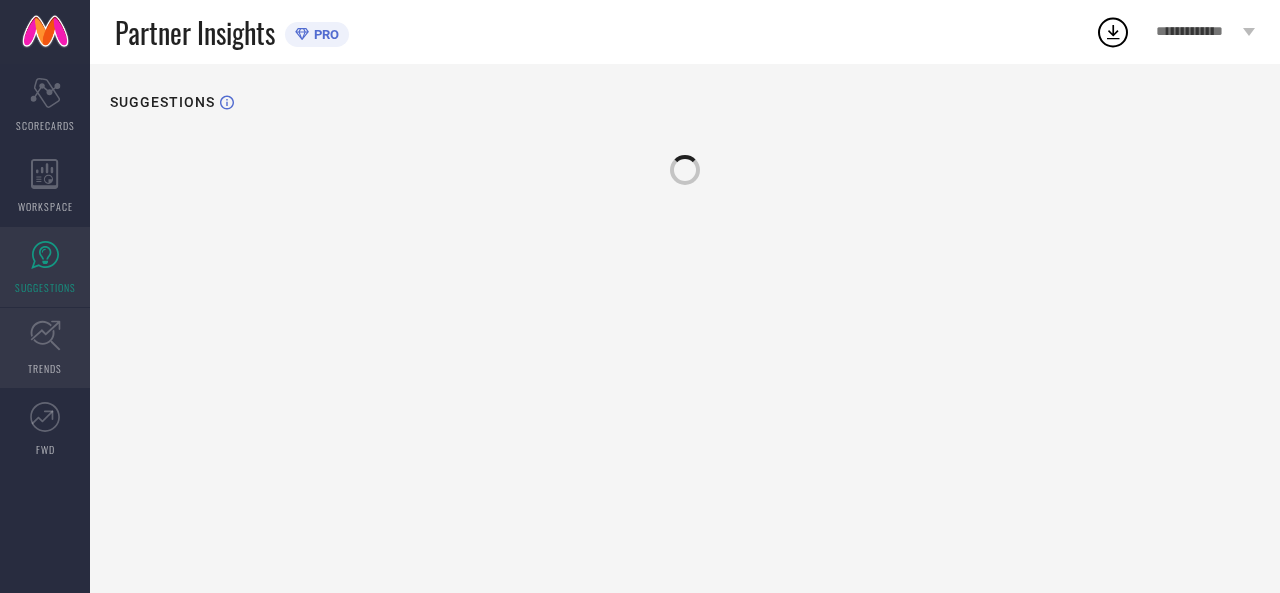 click on "TRENDS" at bounding box center [45, 348] 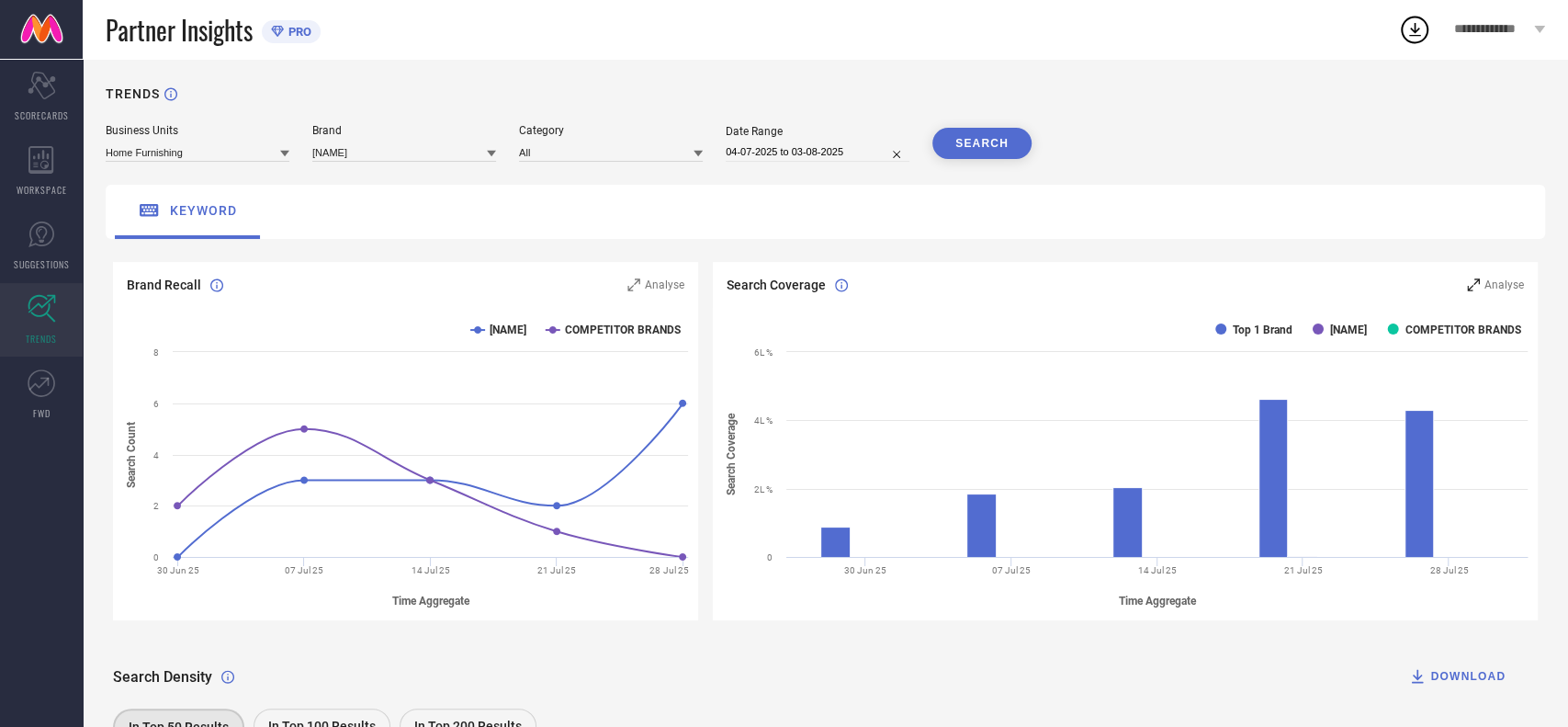 click on "Analyse" at bounding box center (1495, 285) 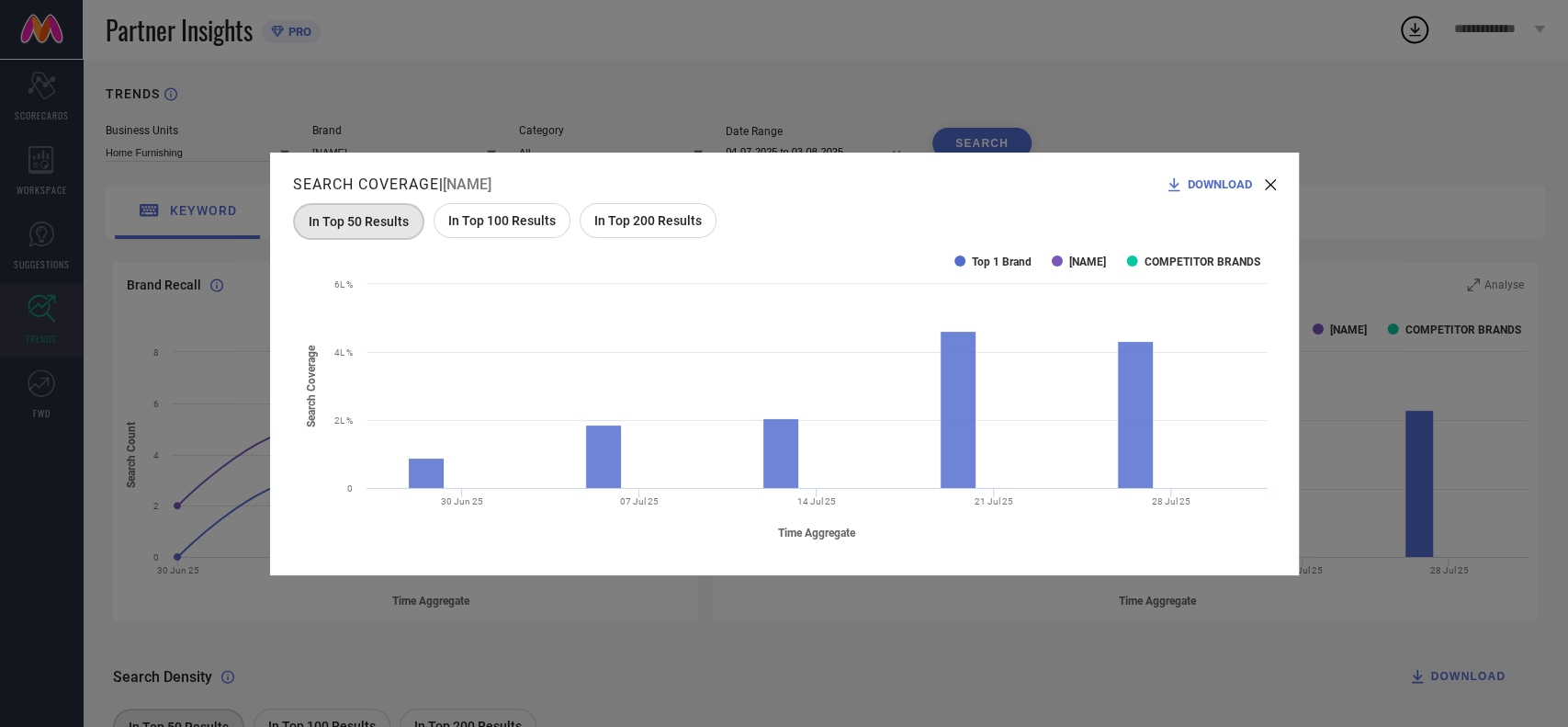 click 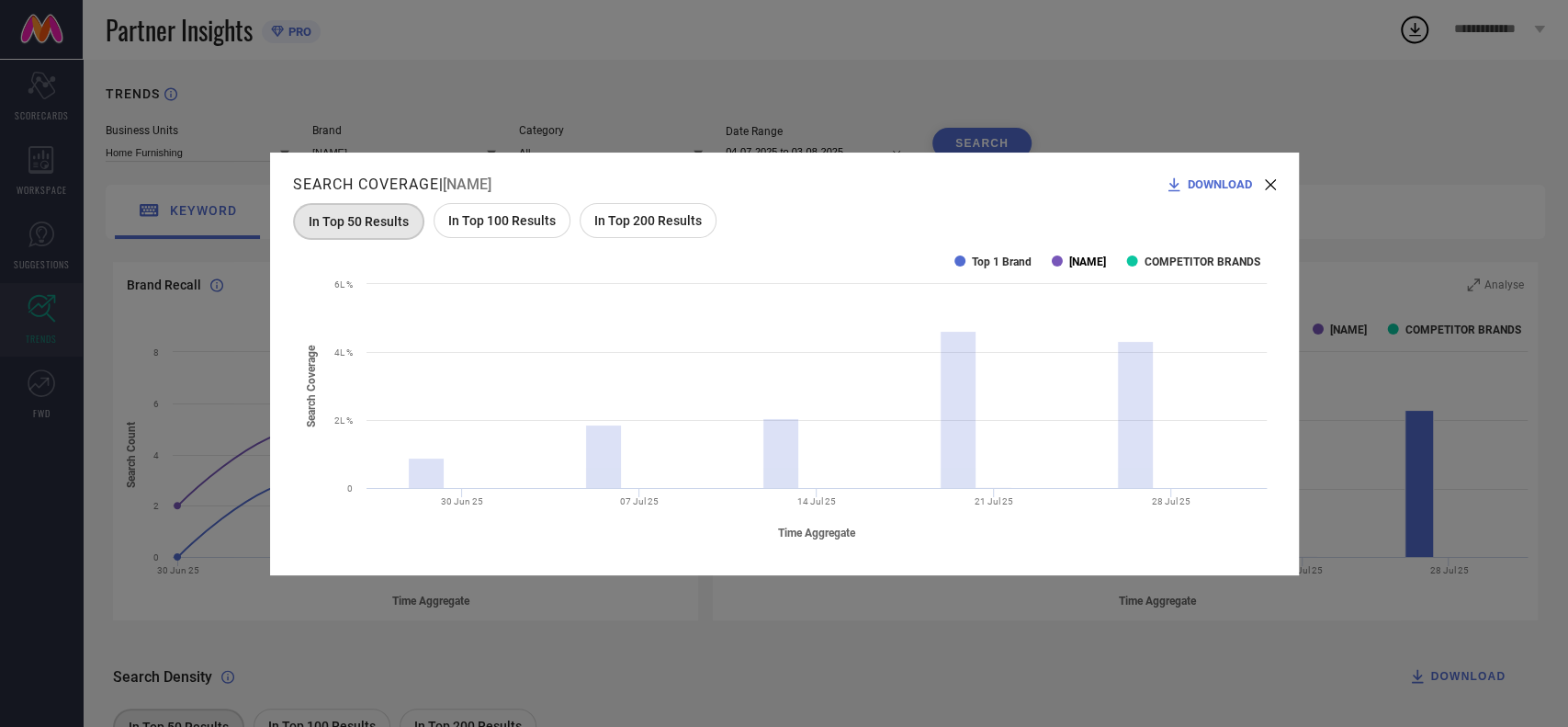 click on "[NAME]" 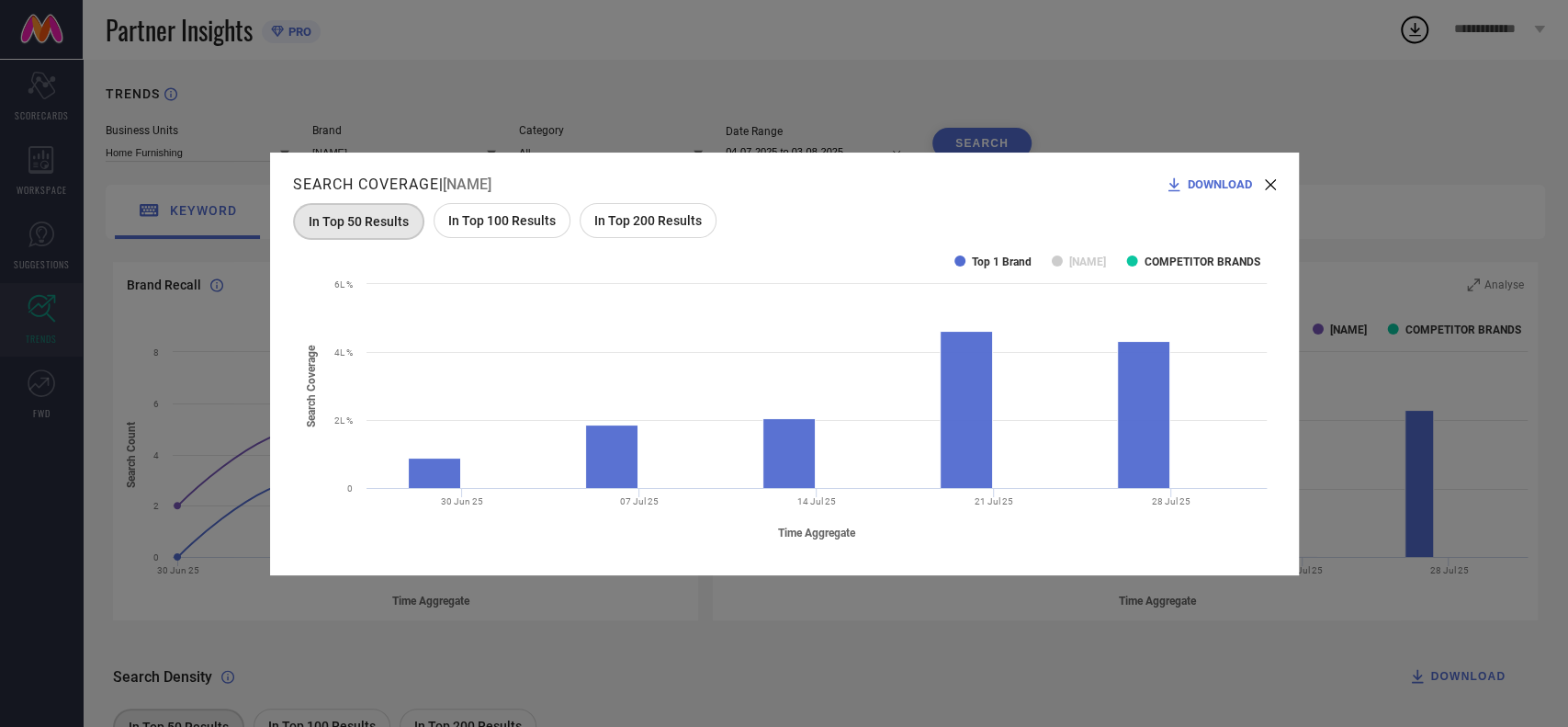 click on "[NAME]" 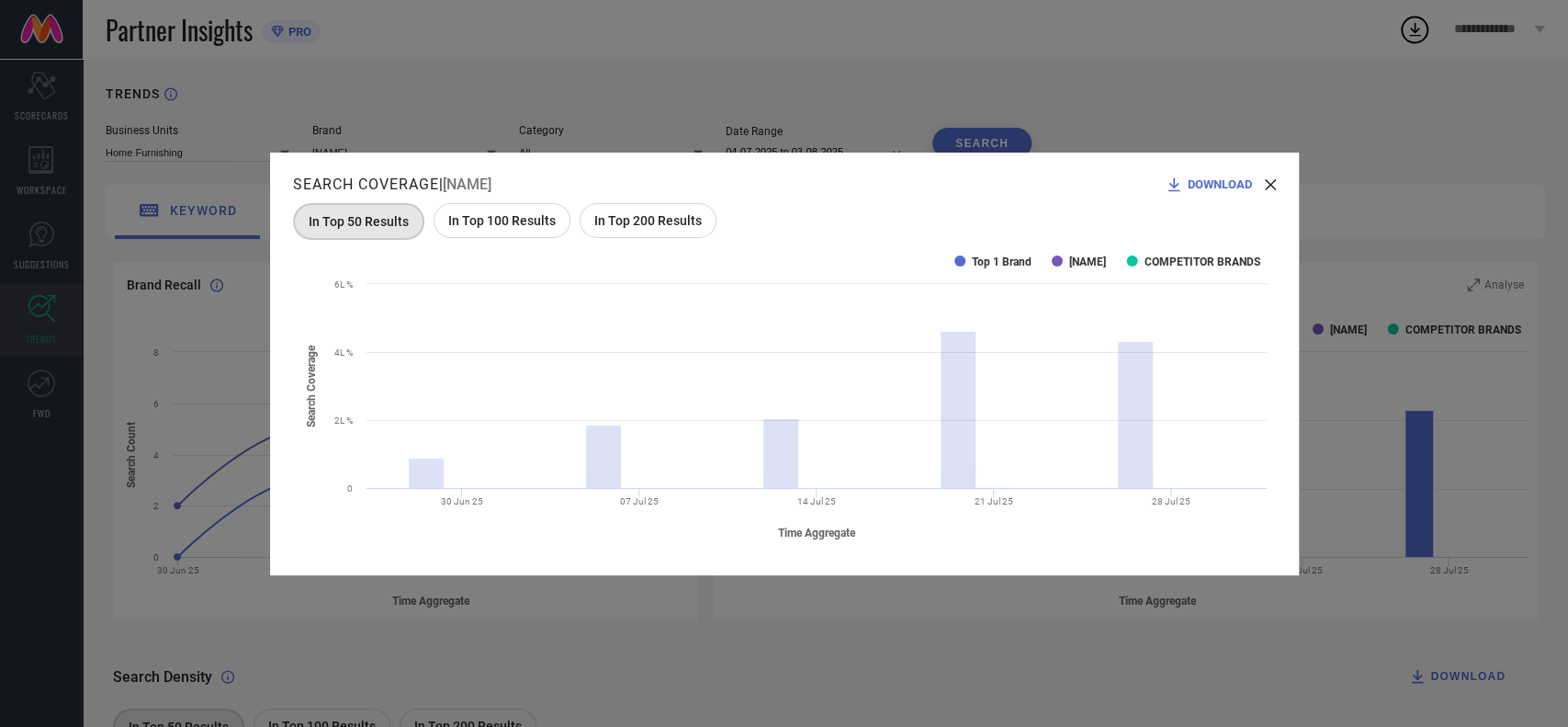 click on "[NAME]" 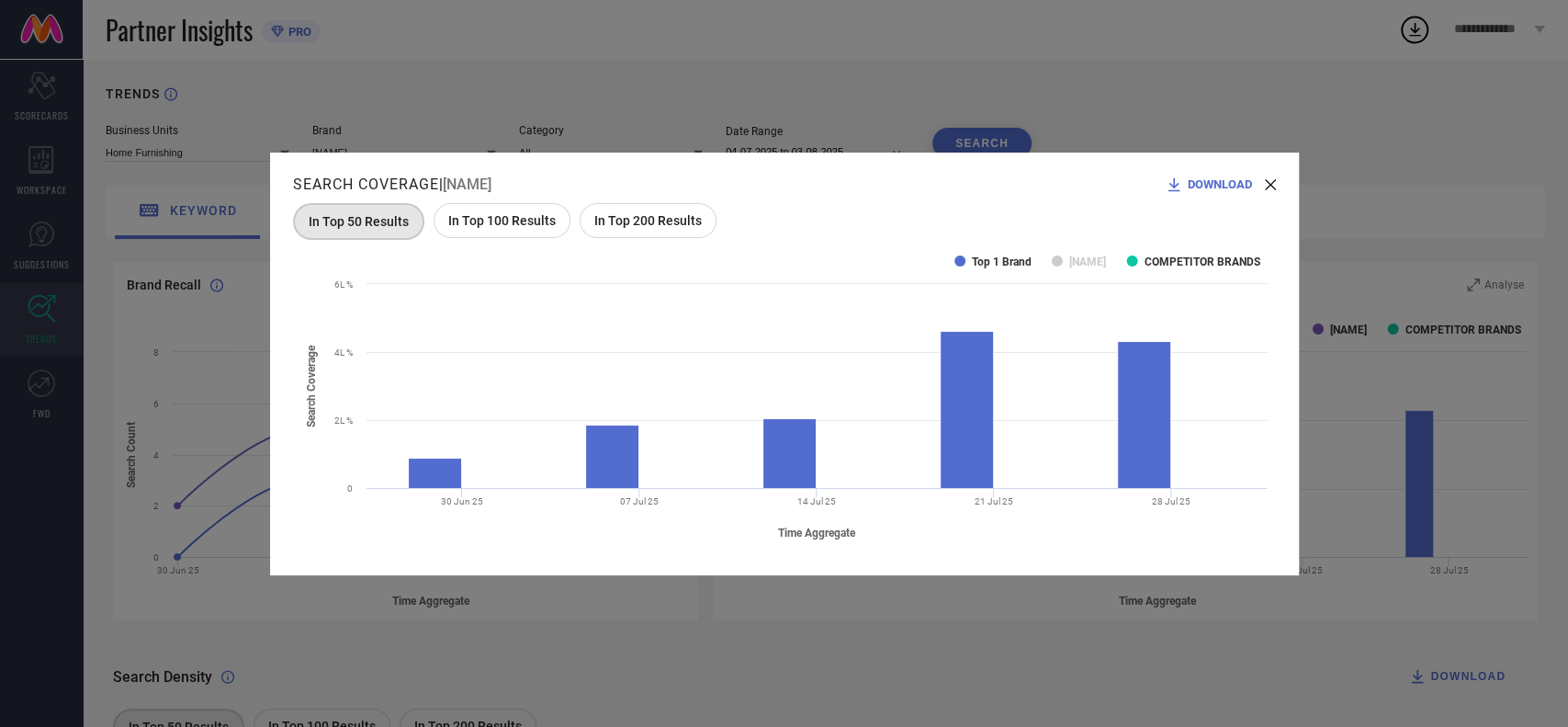 click on "[NAME]" 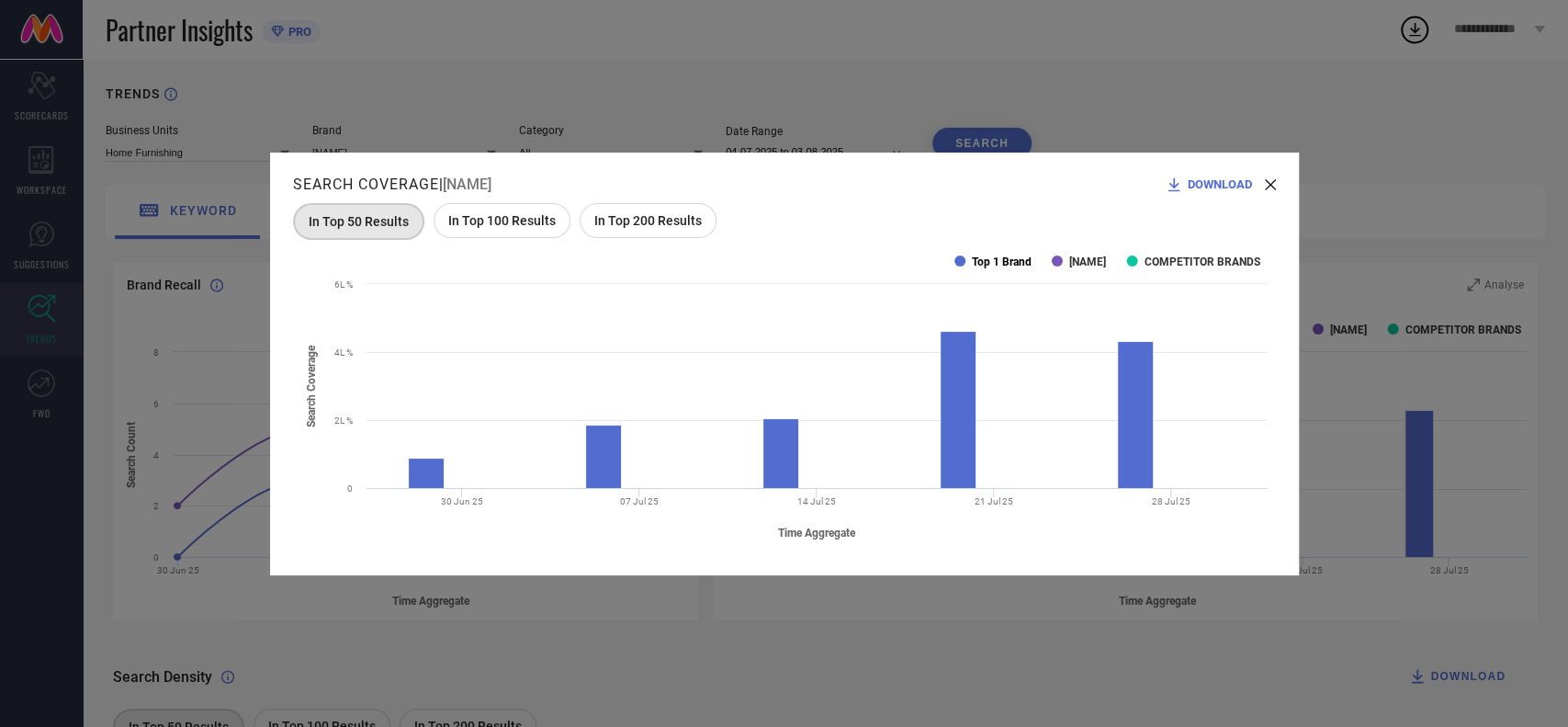 click on "Top 1 Brand" 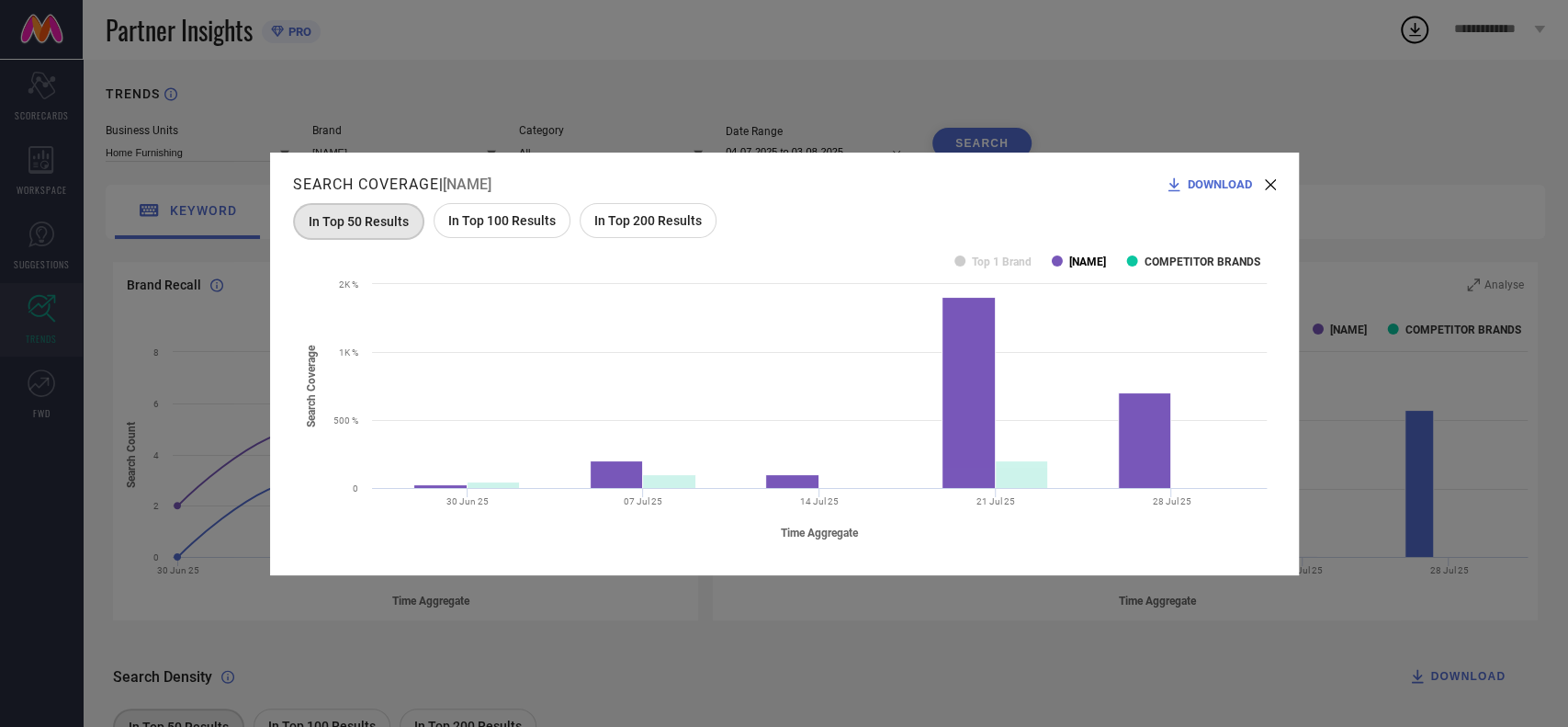 click on "[NAME]" 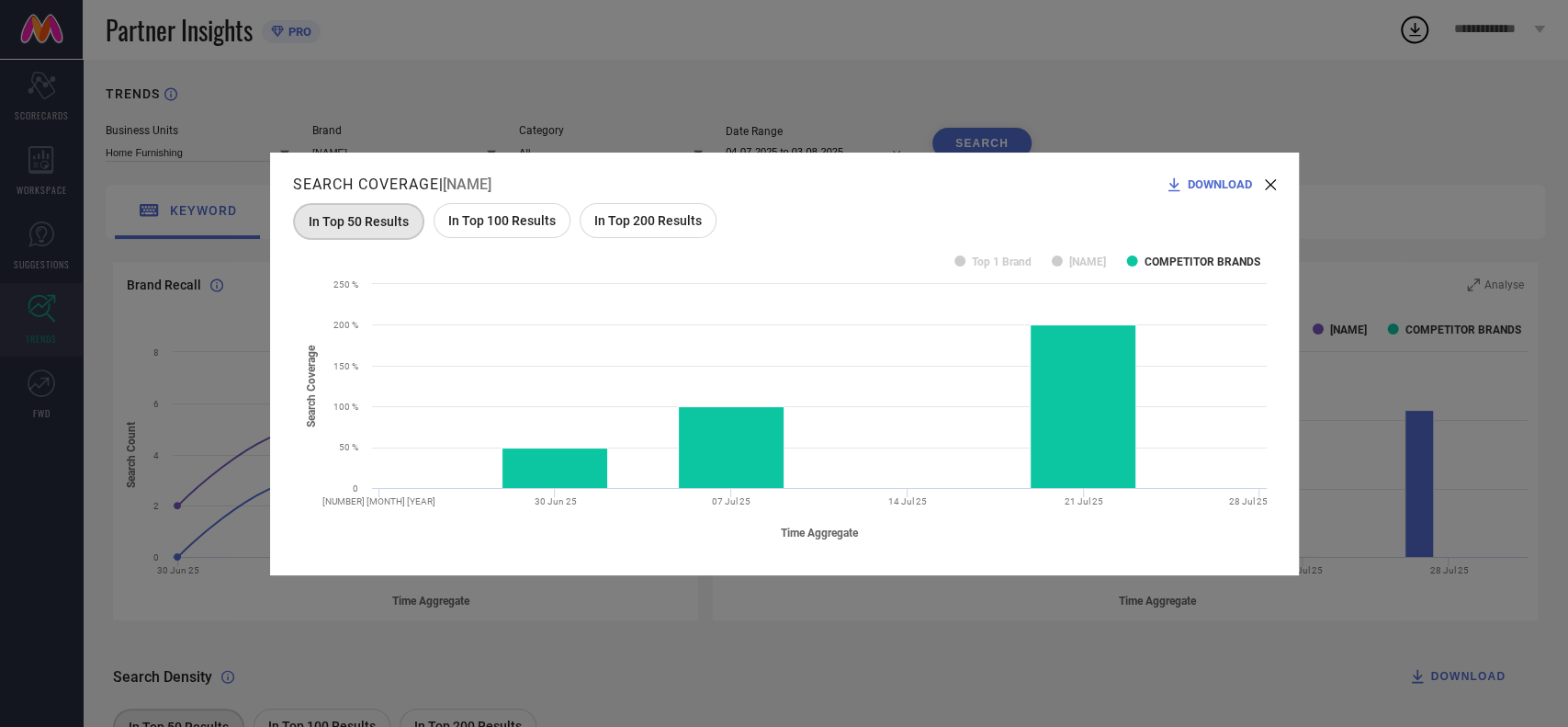 click 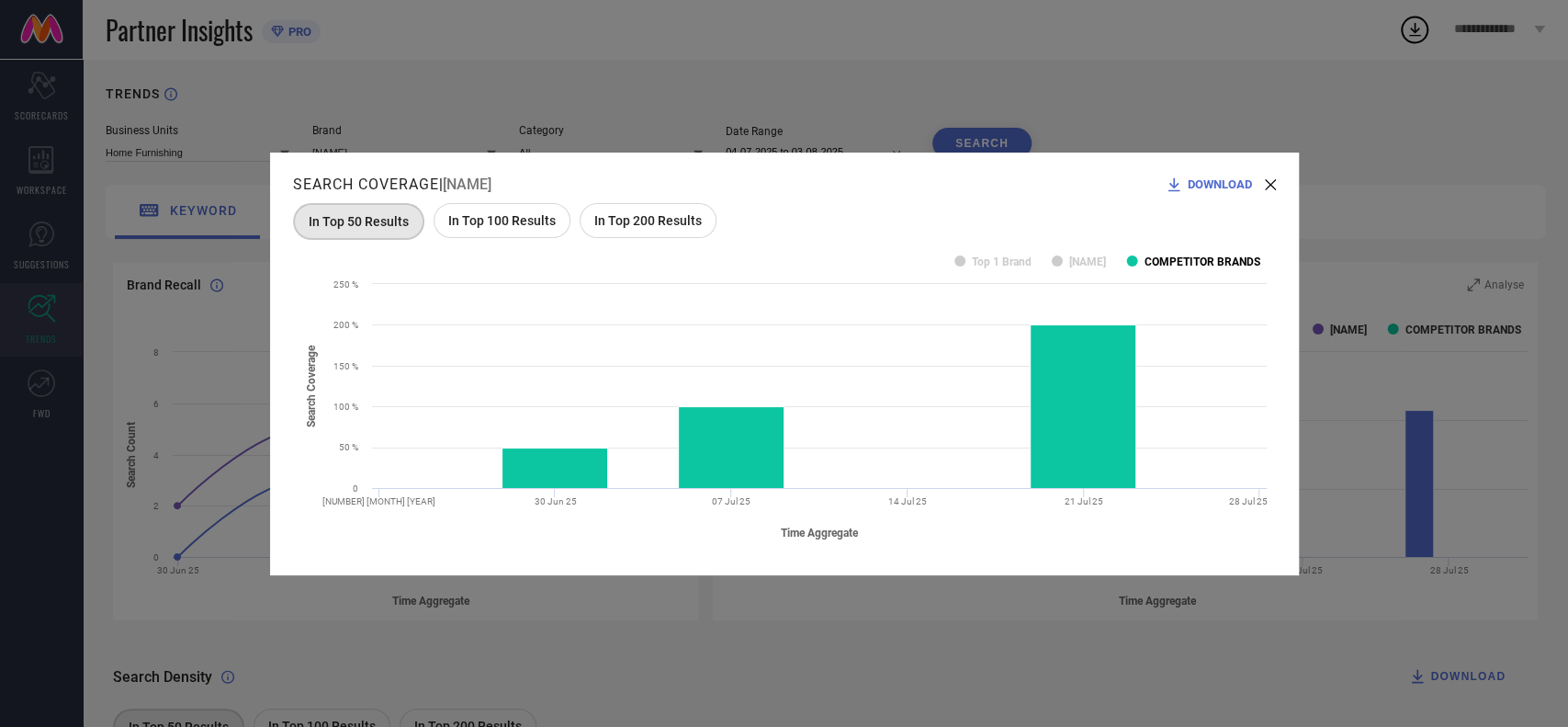 click on "COMPETITOR BRANDS" 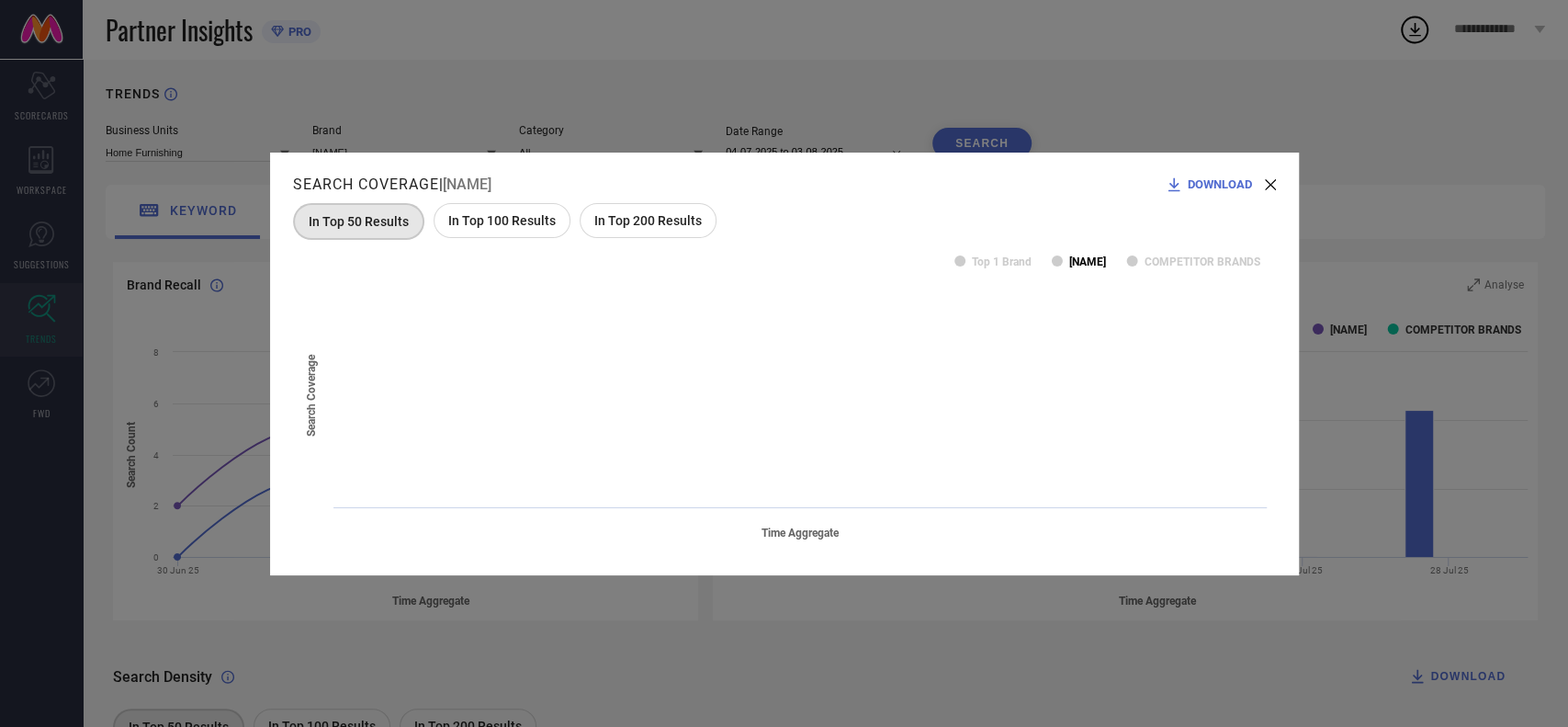 click on "[NAME]" 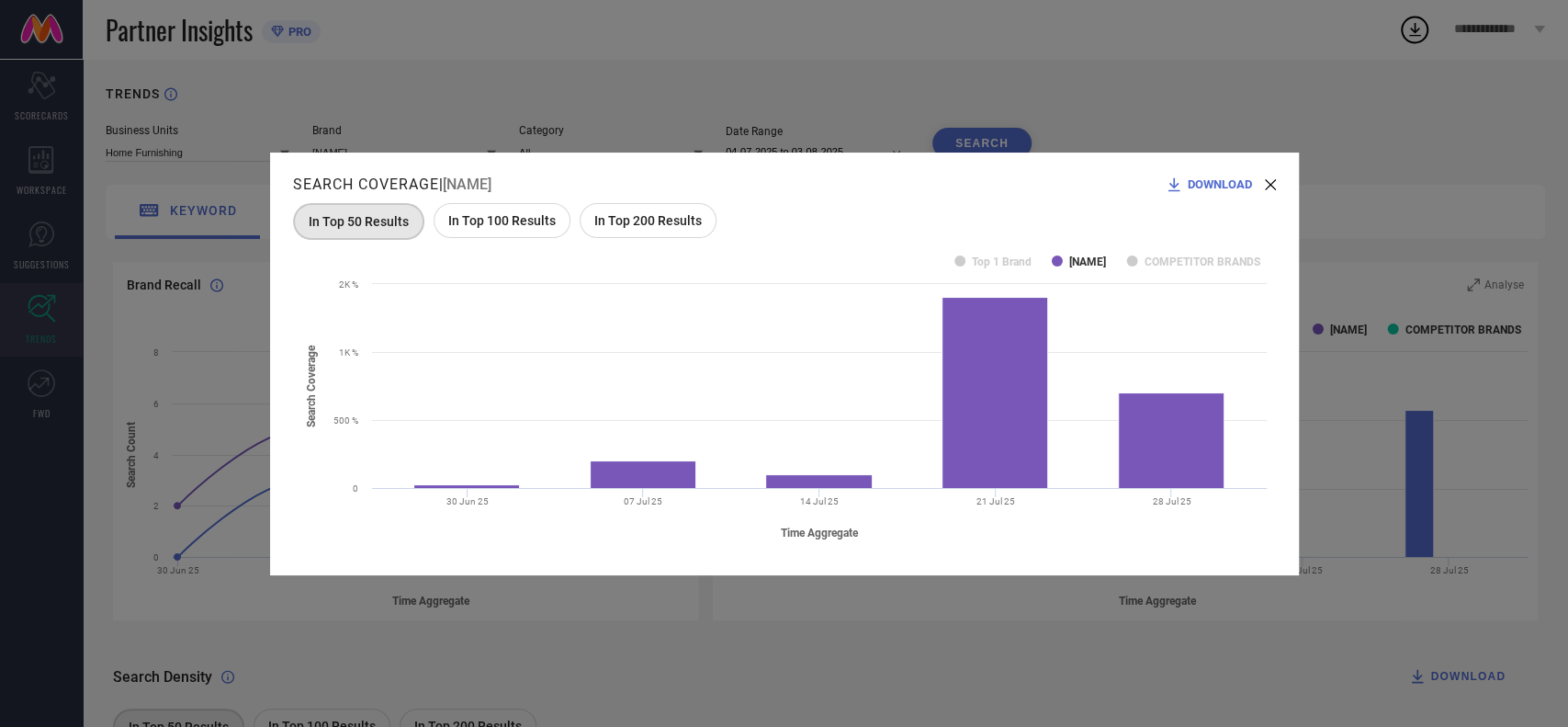 click on "In Top 100 Results" at bounding box center (502, 221) 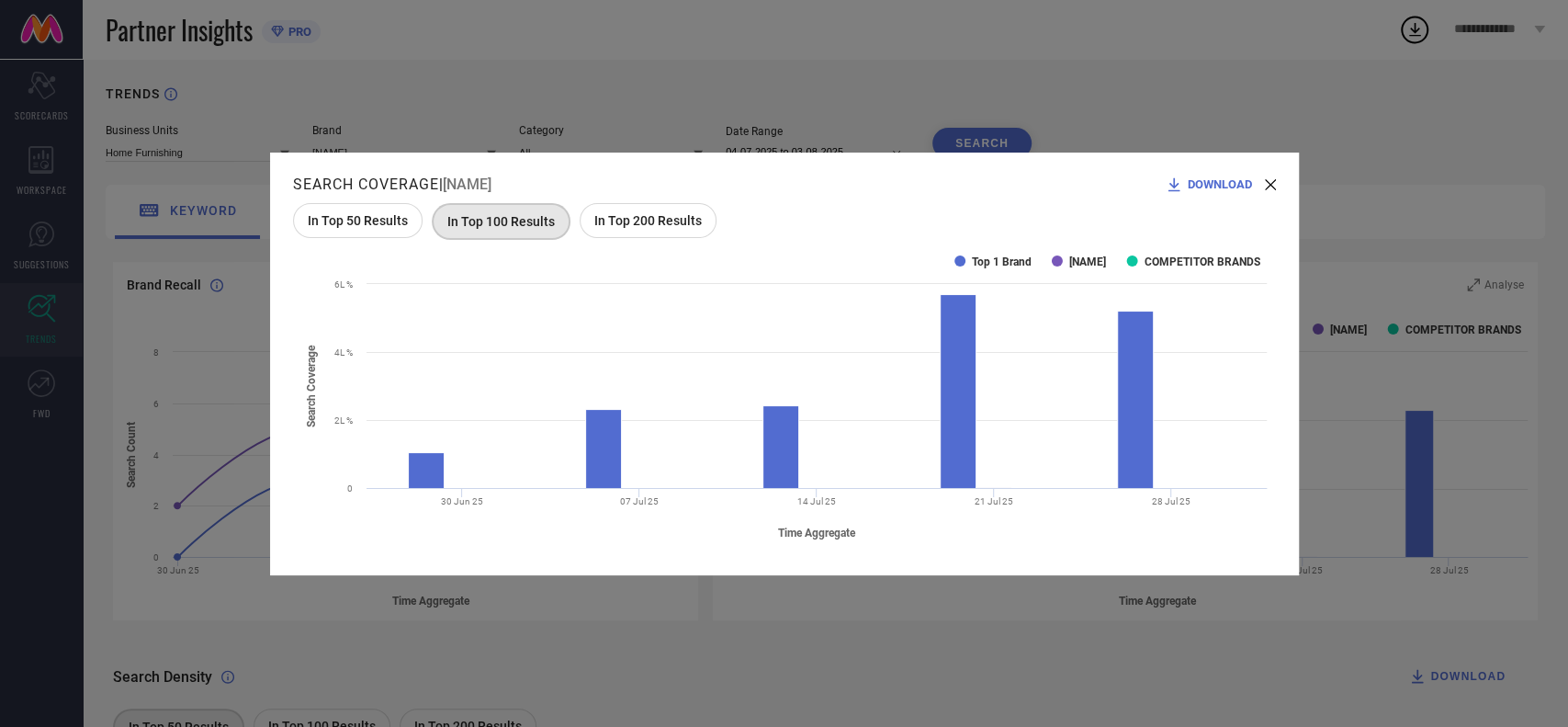 click 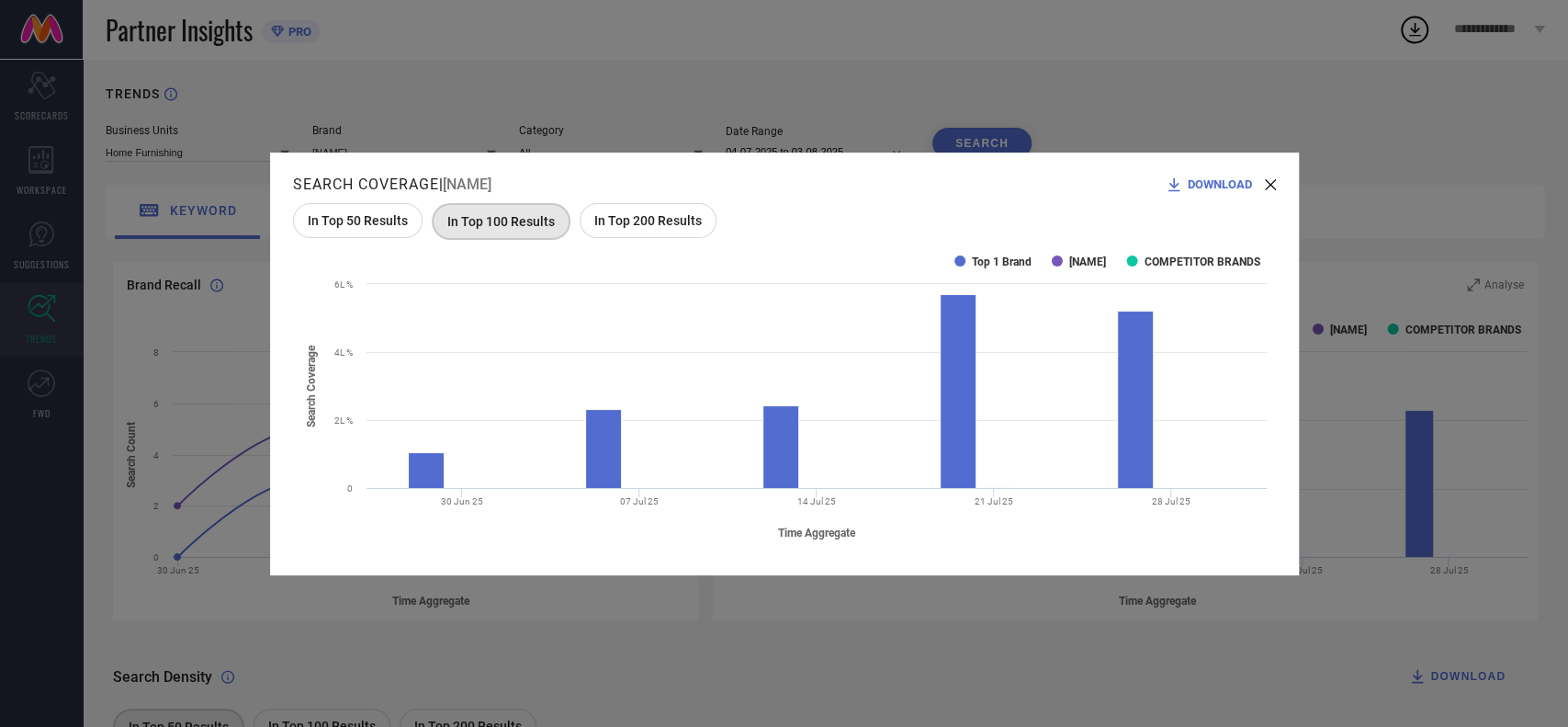 click 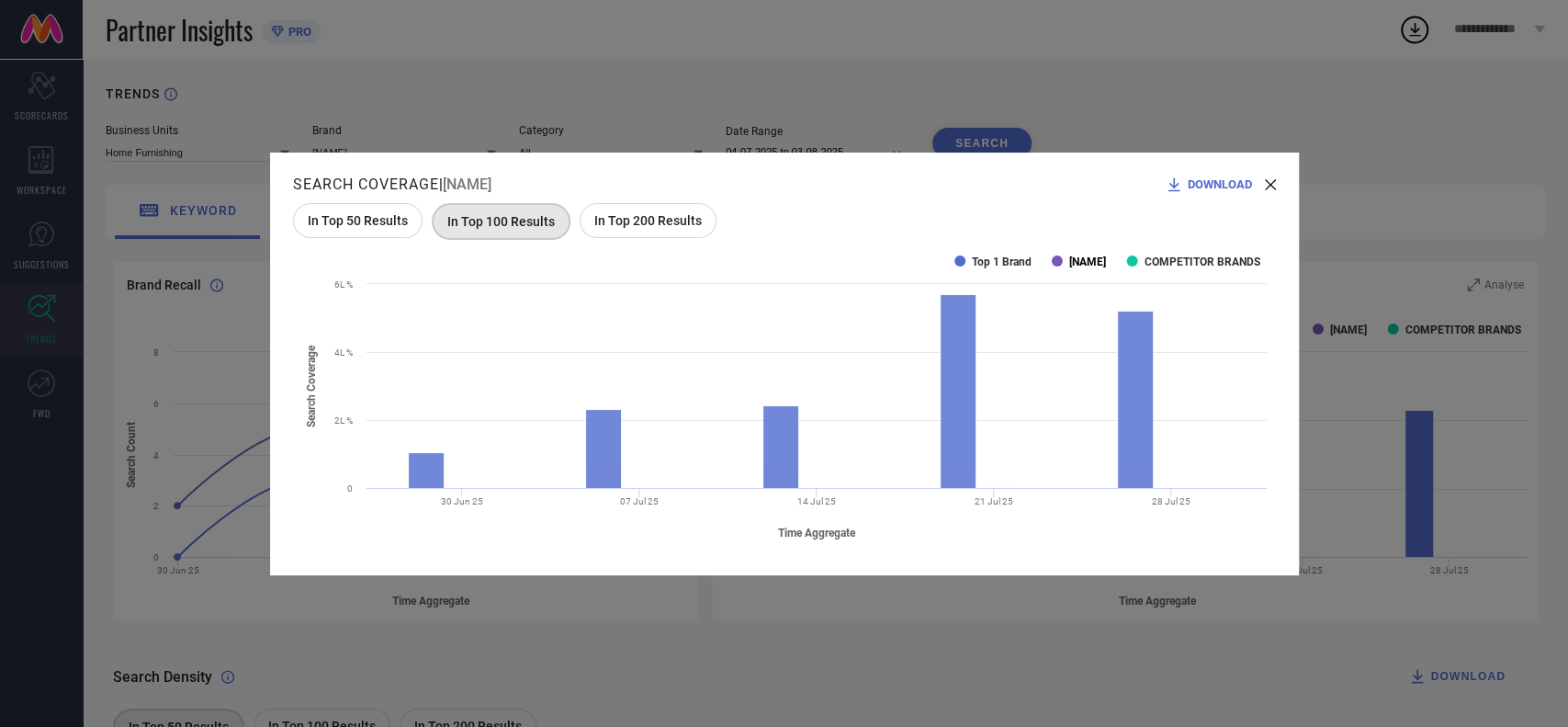 click on "[NAME]" 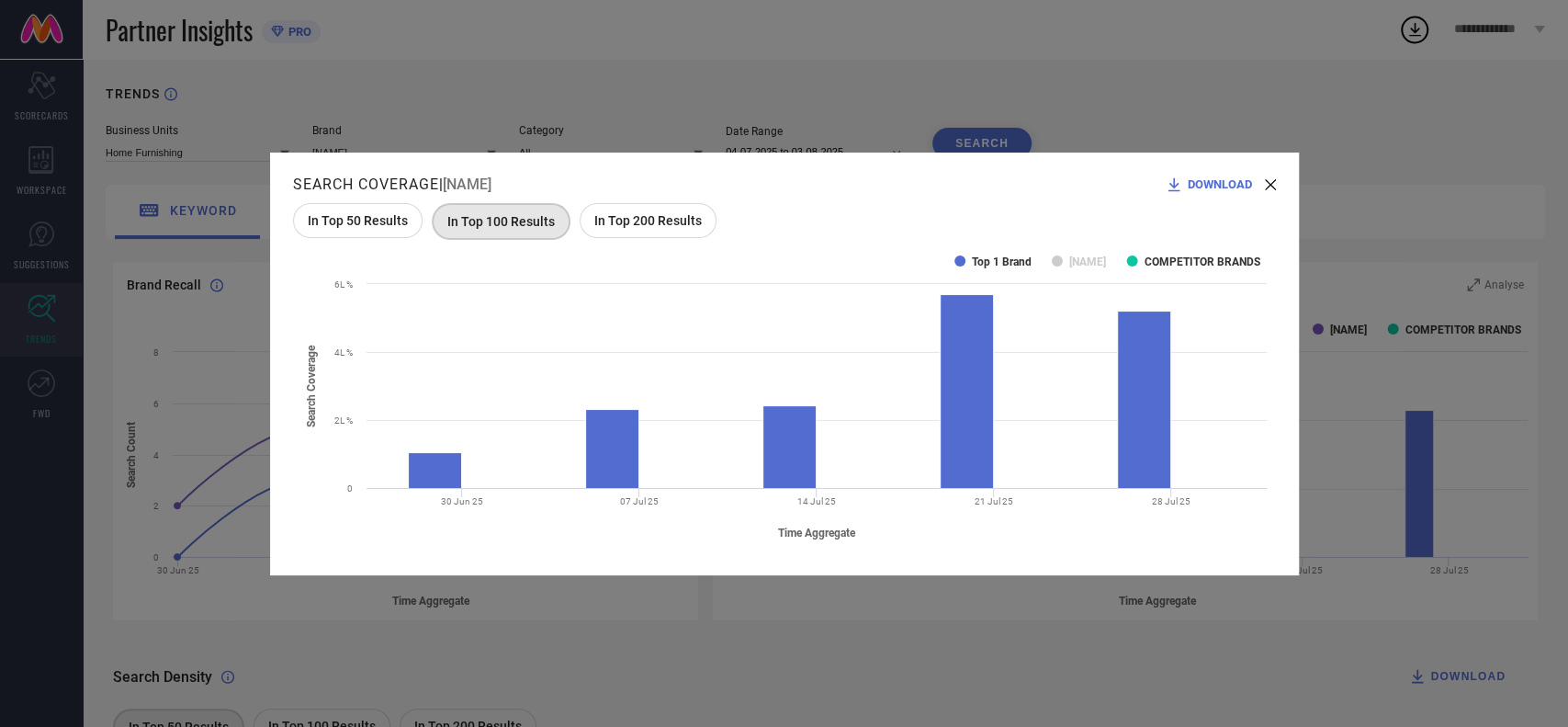 click on "[NAME]" 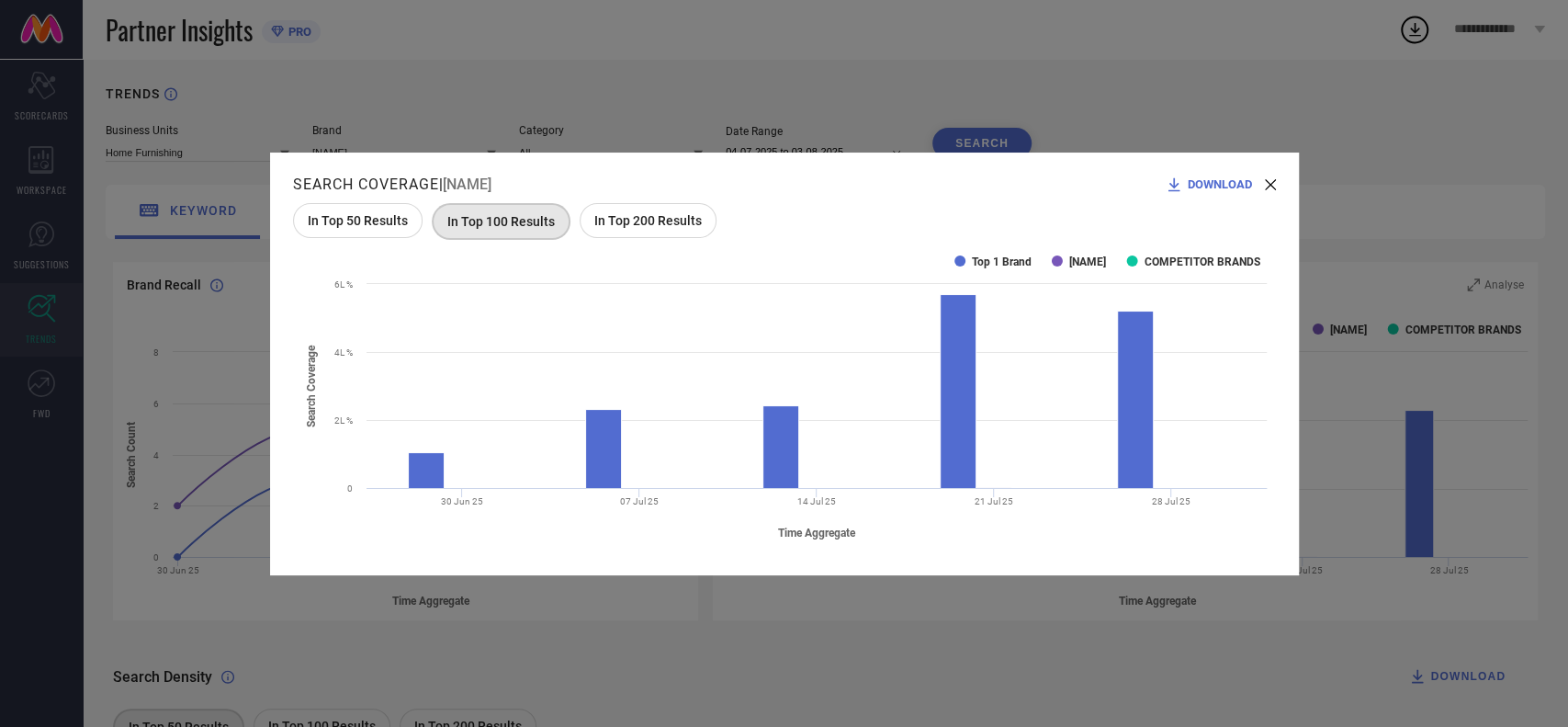 click 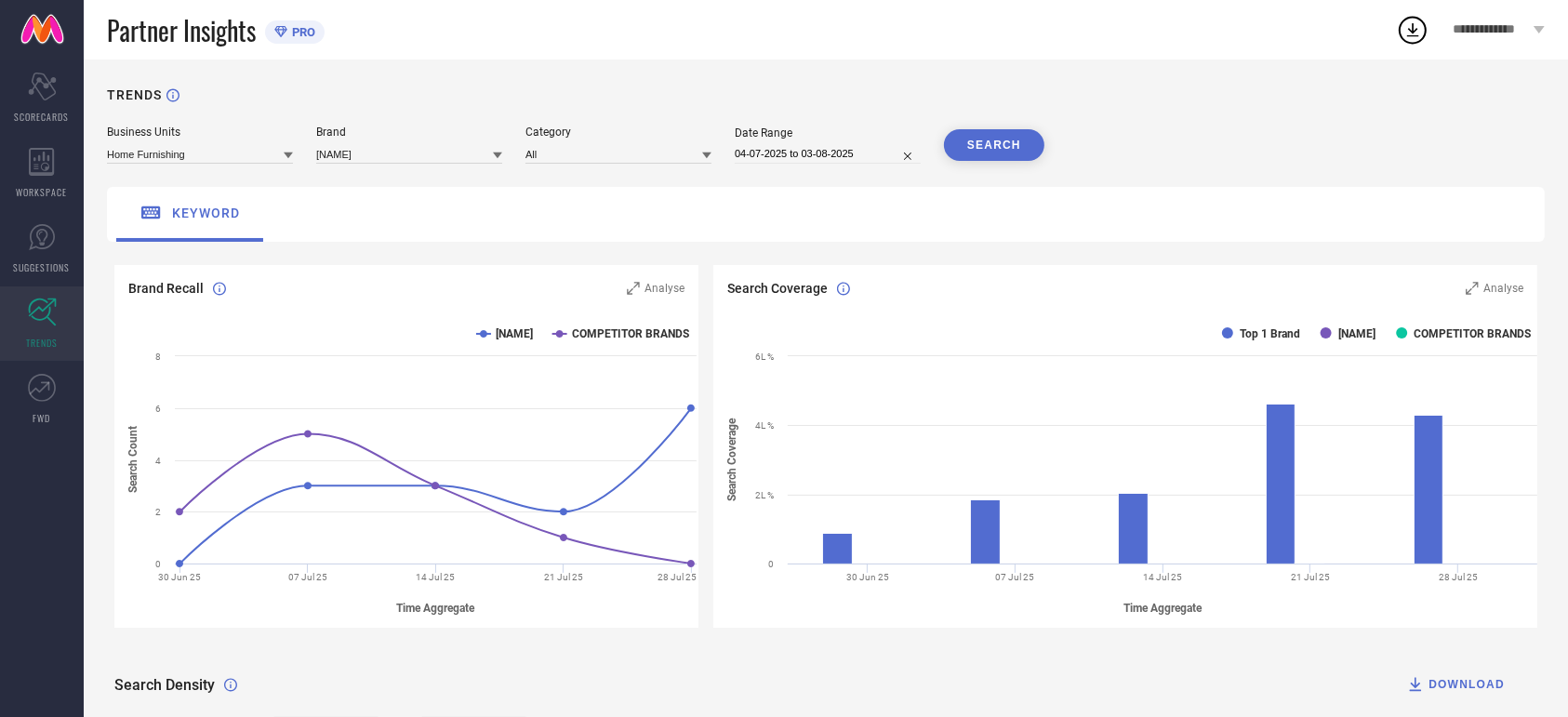 scroll, scrollTop: 619, scrollLeft: 0, axis: vertical 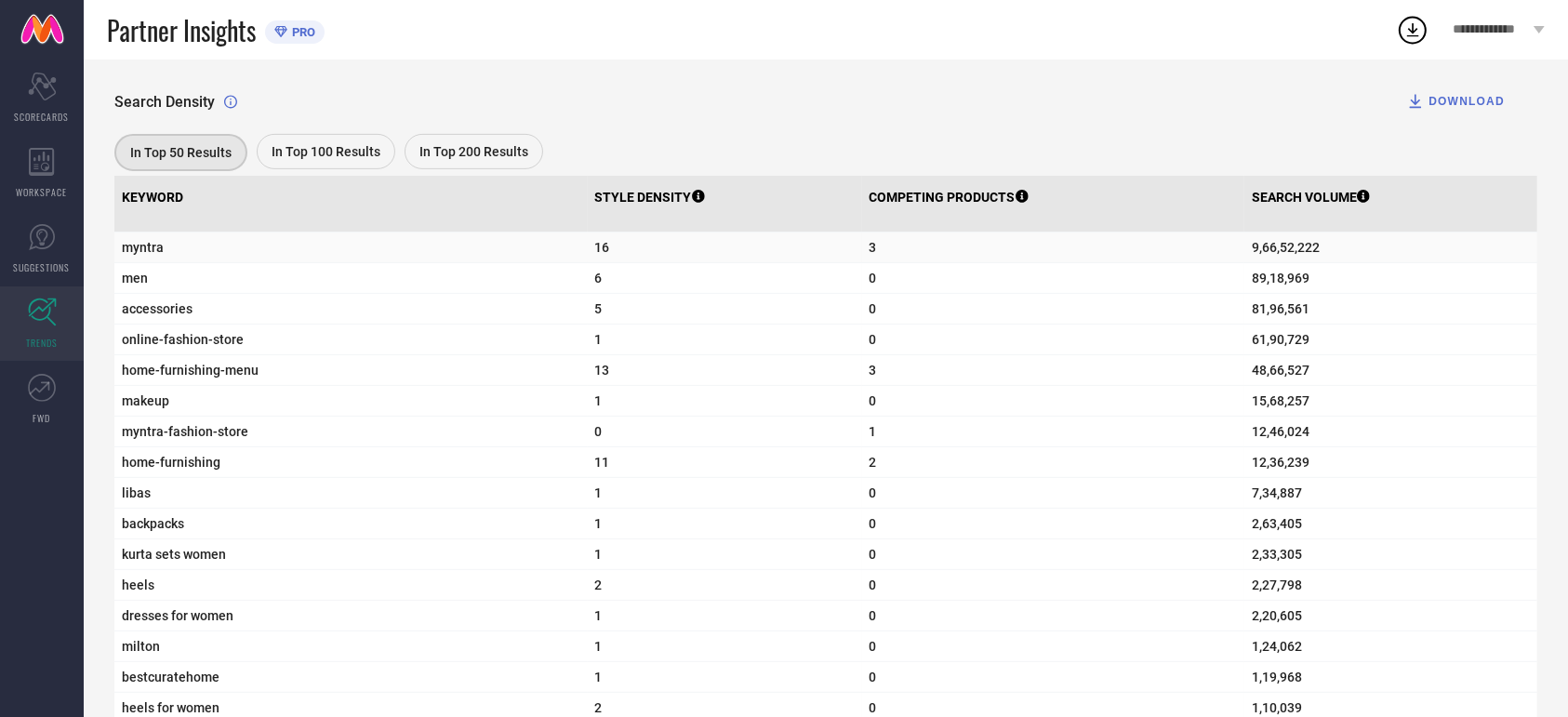 click on "myntra" at bounding box center [351, 247] 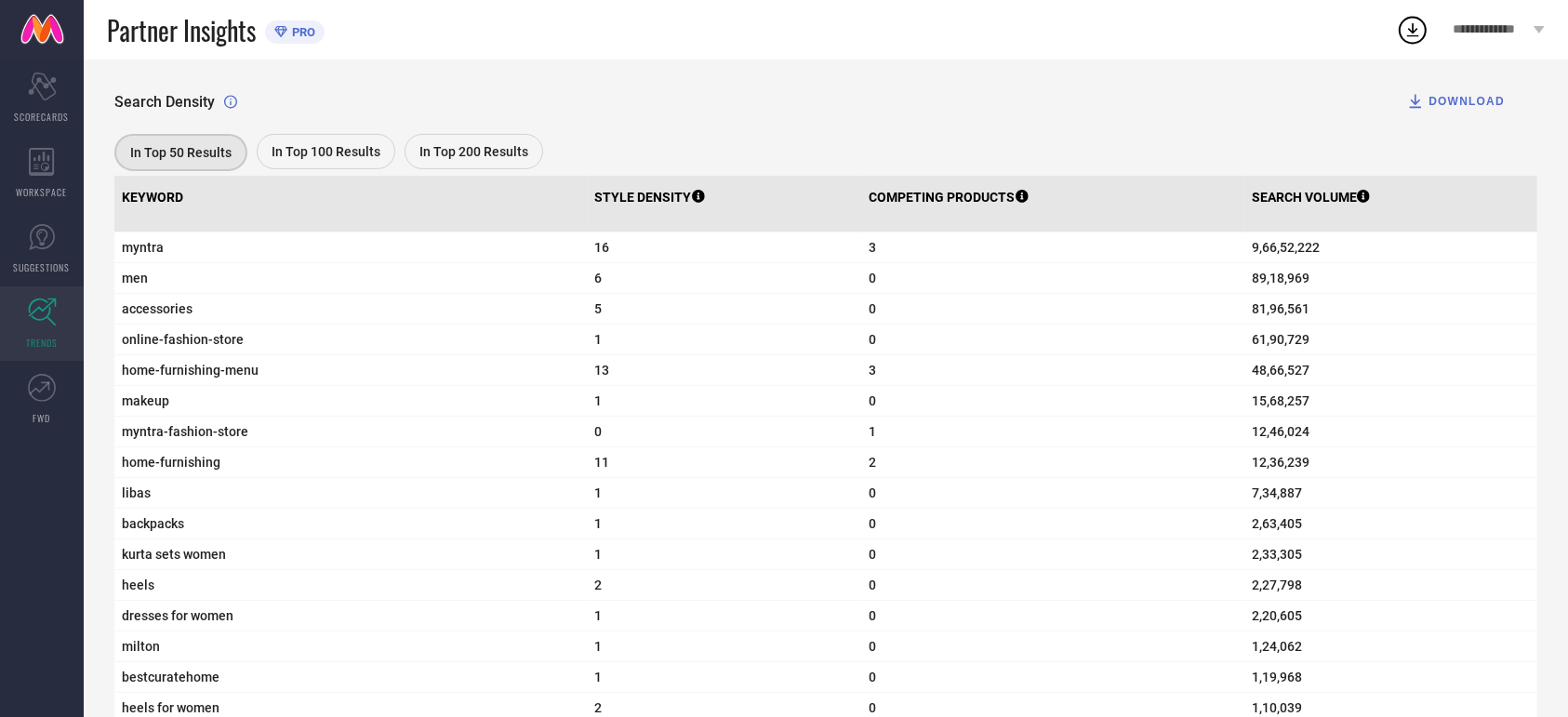 click on "In Top 50 Results" at bounding box center (180, 153) 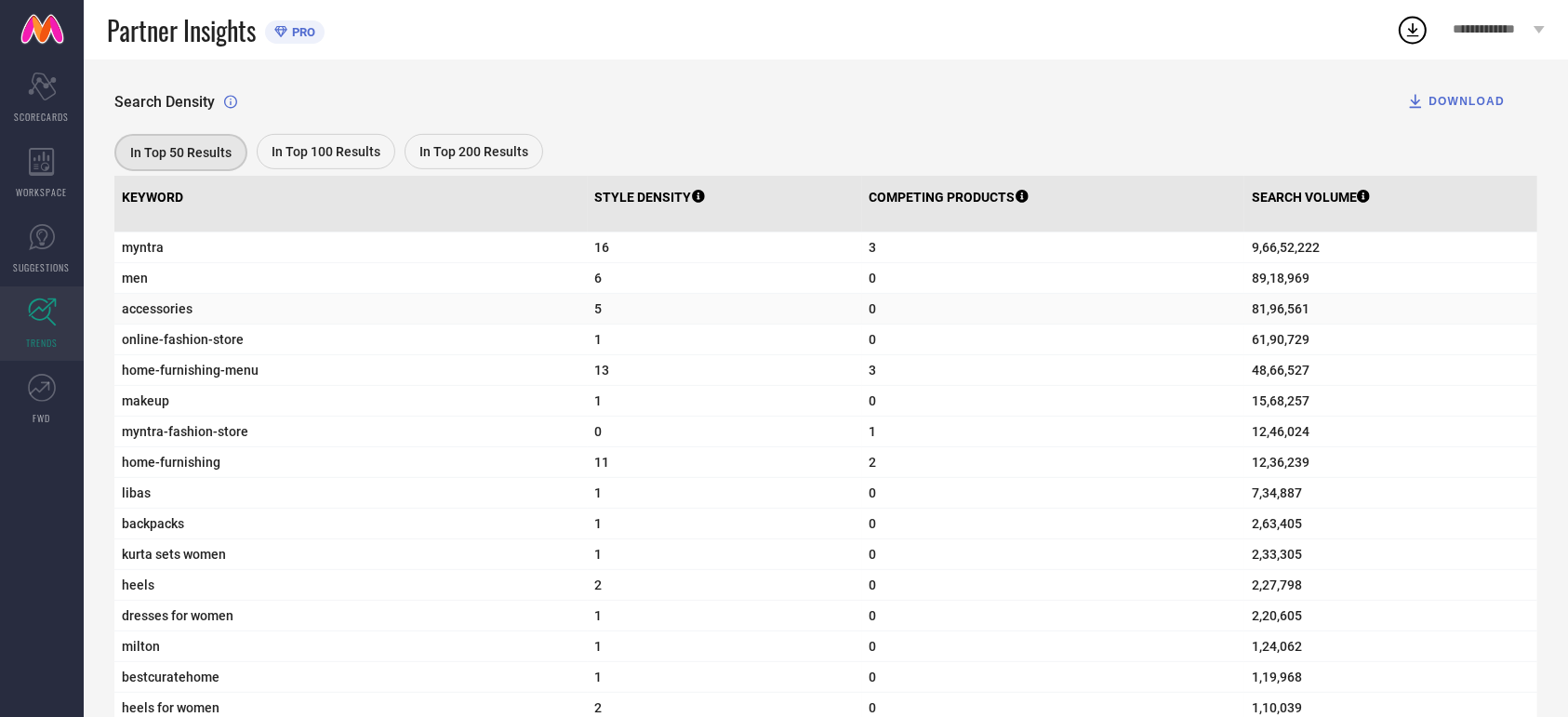 click on "accessories" at bounding box center [351, 309] 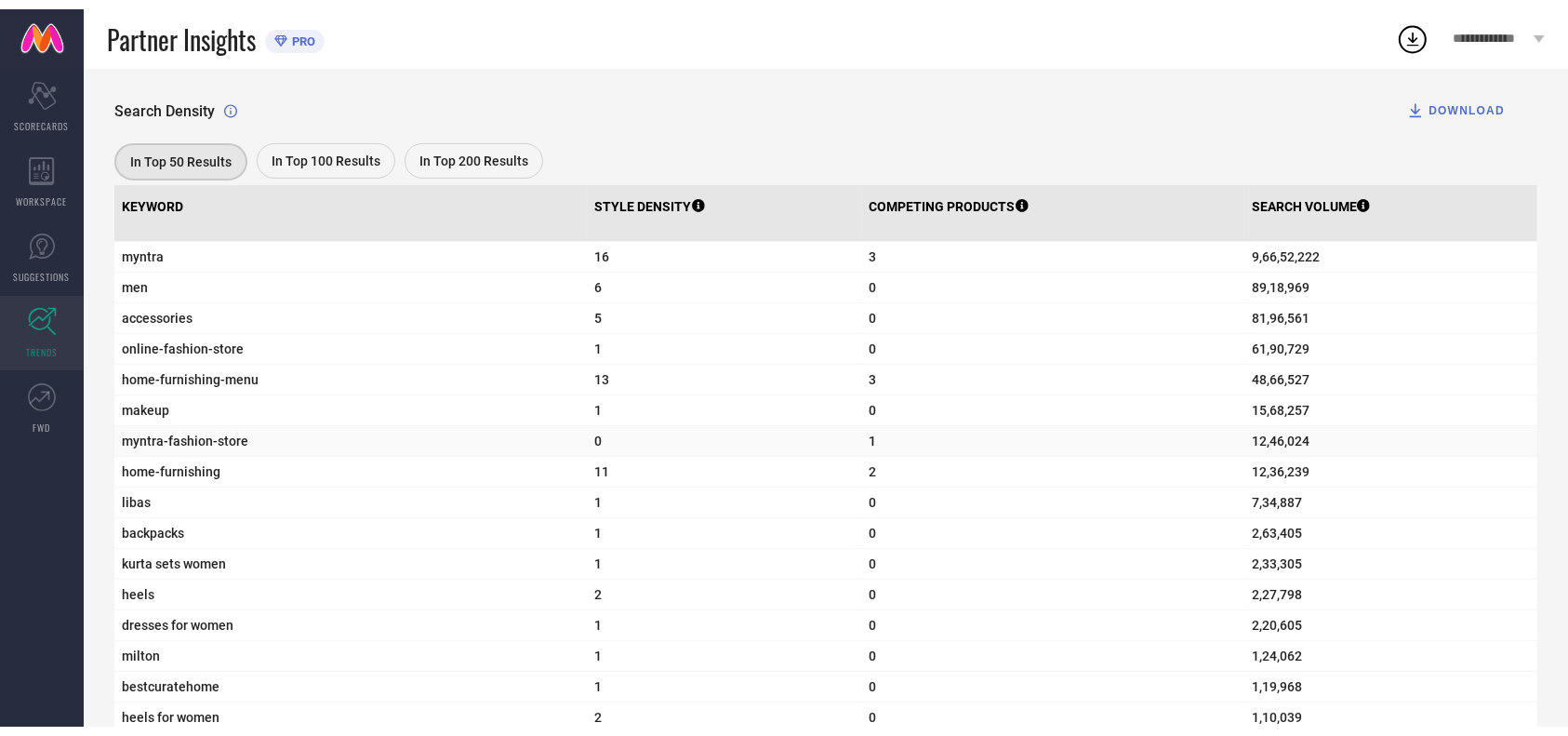 scroll, scrollTop: 0, scrollLeft: 0, axis: both 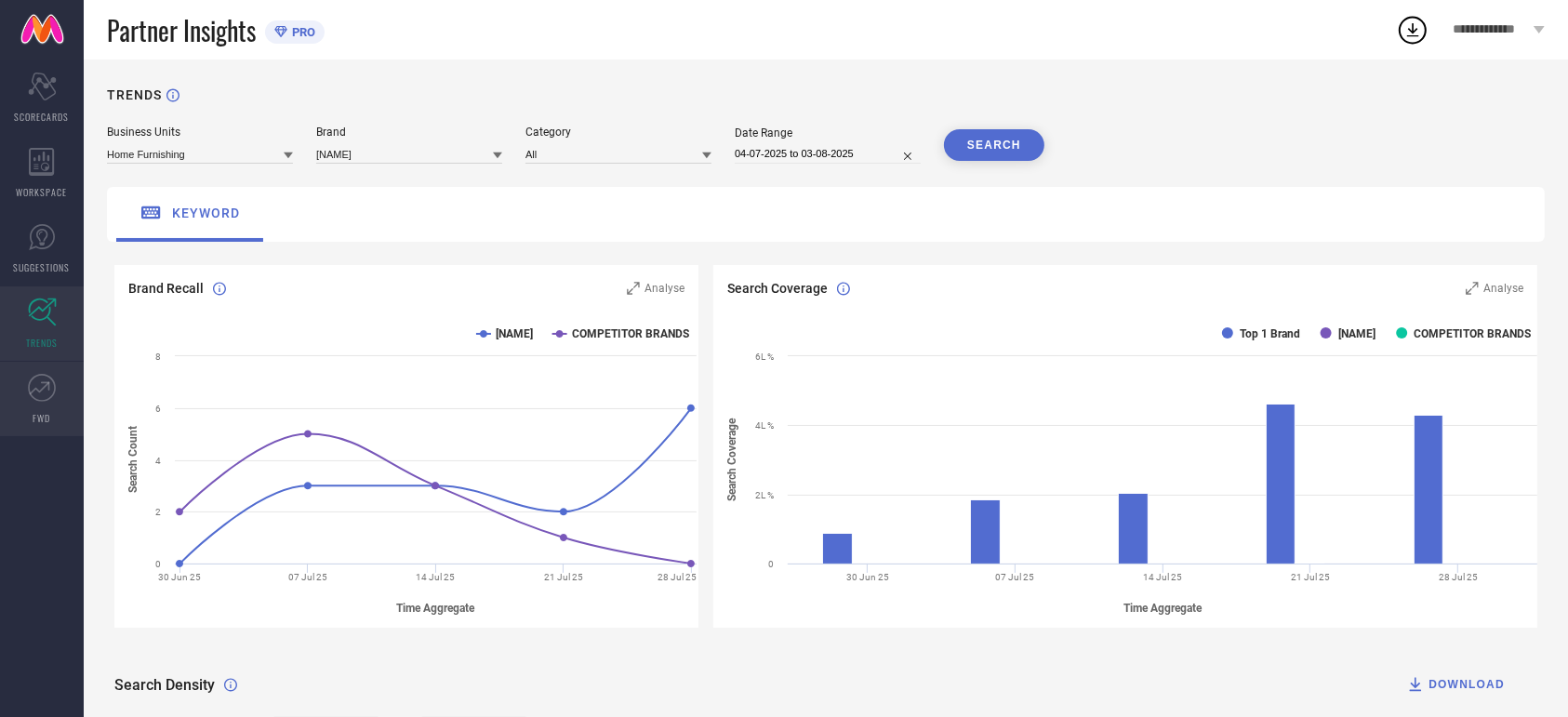 click 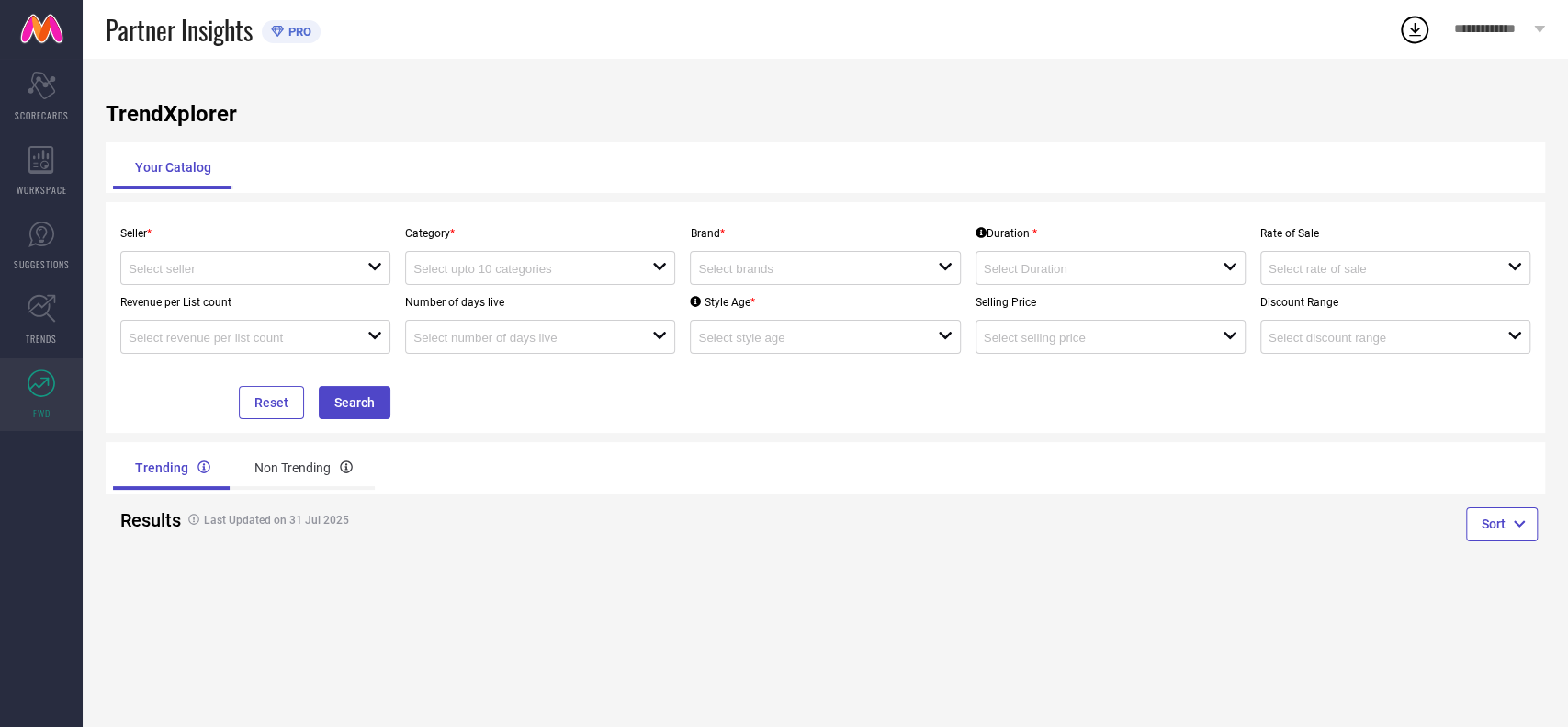 click on "FWD" at bounding box center [41, 394] 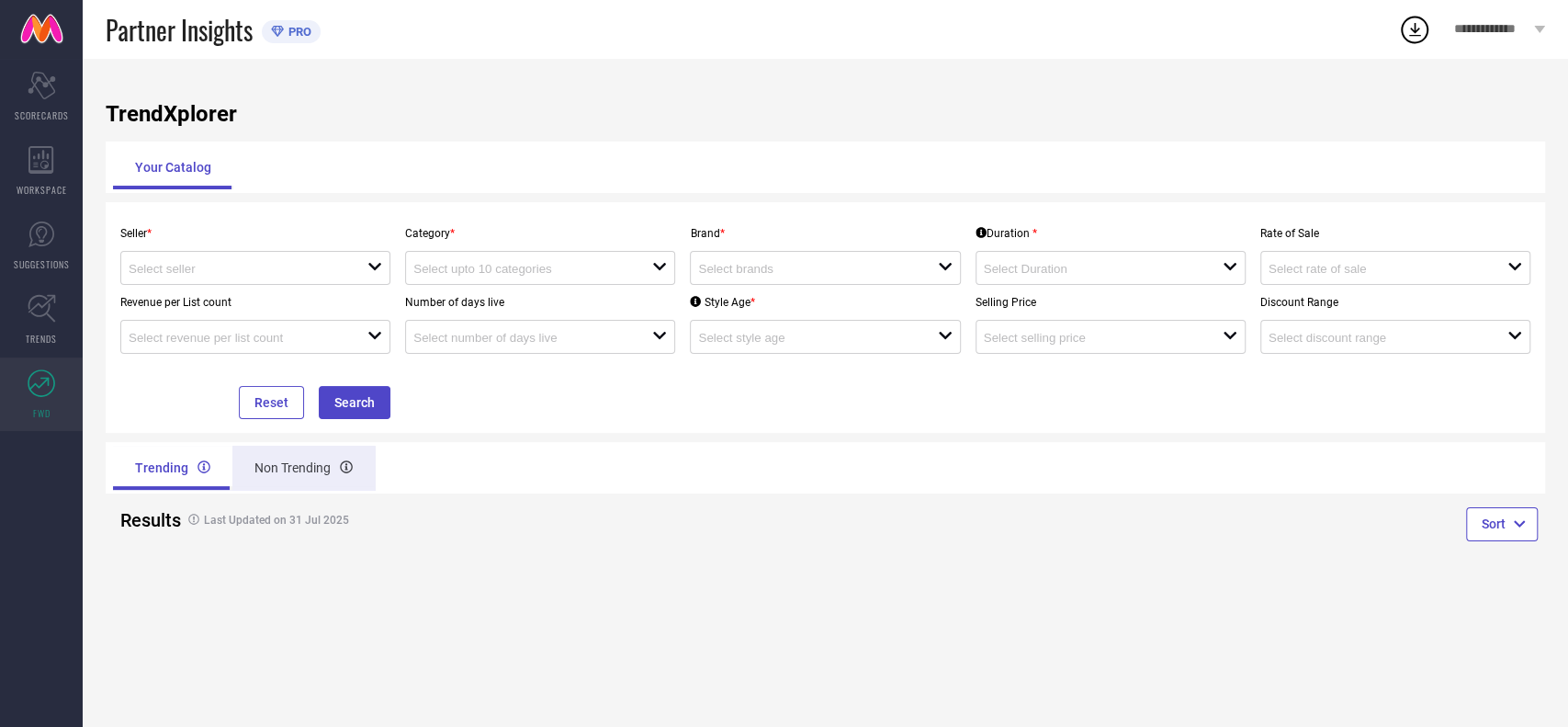 click on "Non Trending" at bounding box center (303, 468) 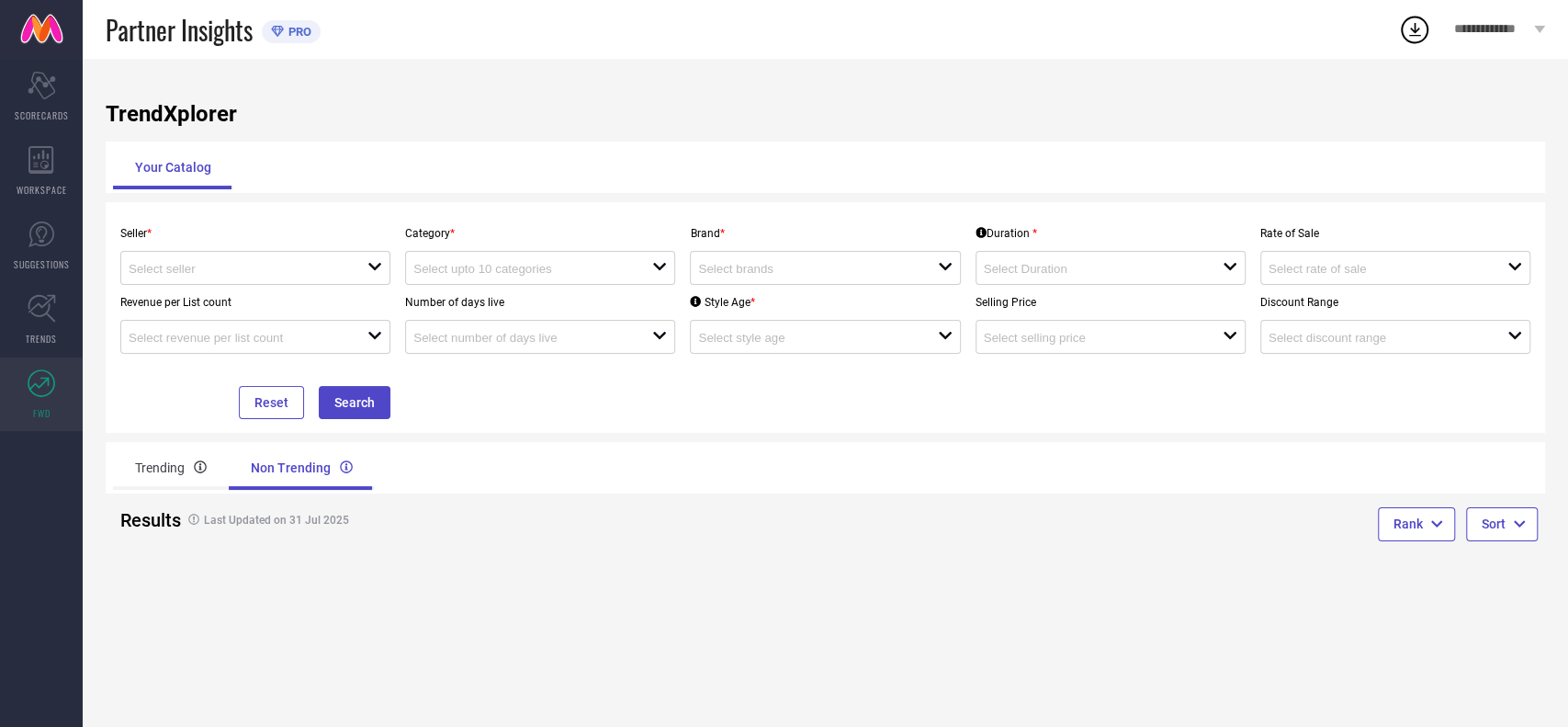 click on "Results Last Updated on [DATE] [MONTH] [YEAR]" at bounding box center (466, 519) 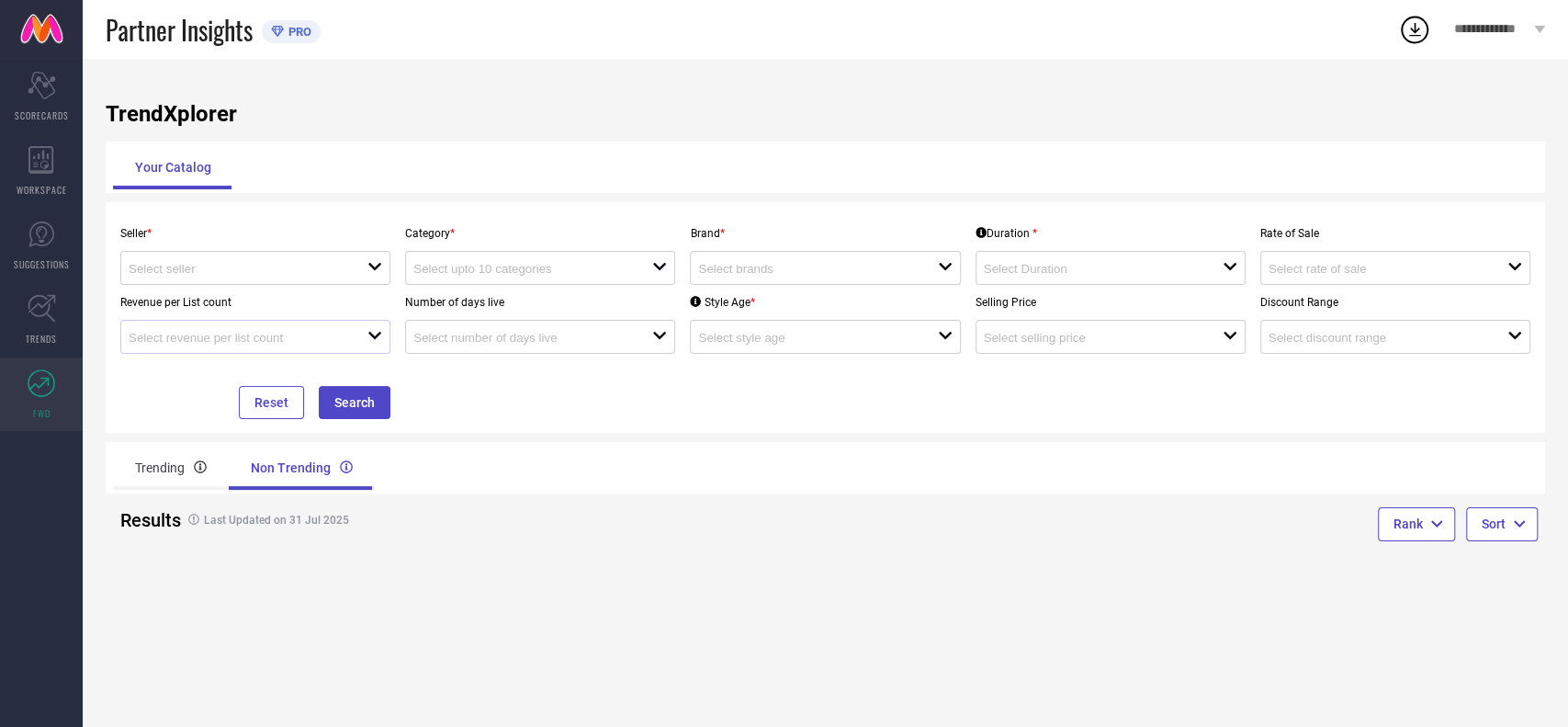 click on "open" at bounding box center (255, 336) 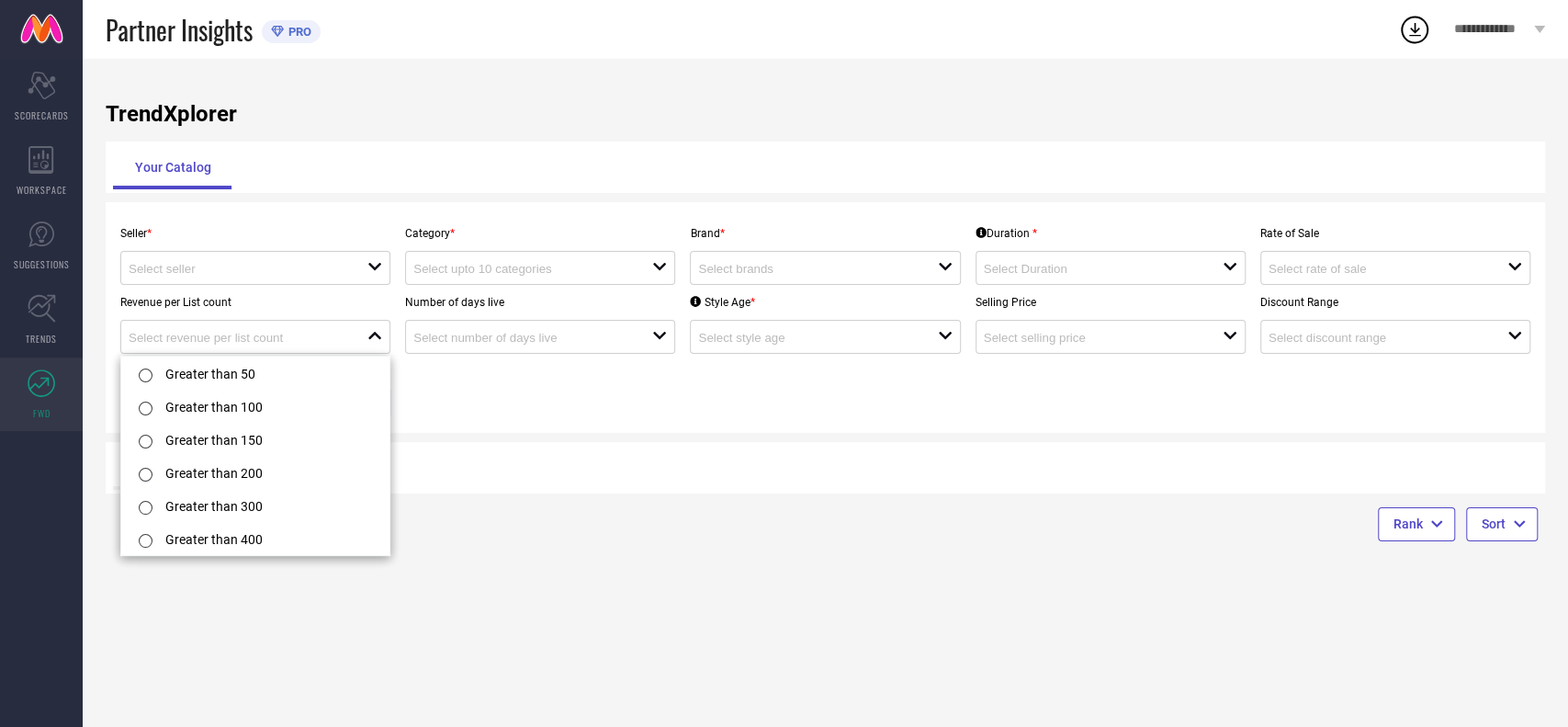 click on "Revenue per List count close" at bounding box center (255, 319) 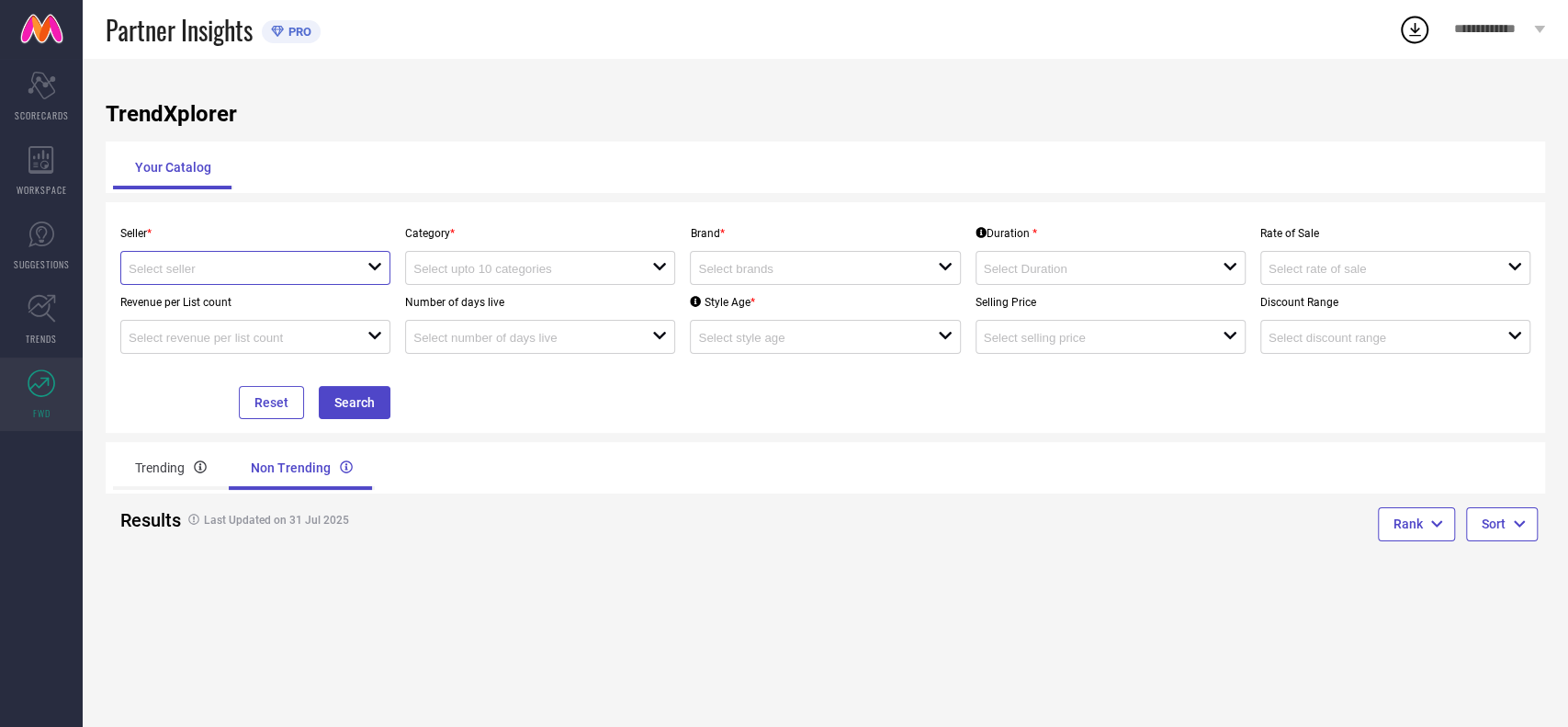 click at bounding box center (236, 268) 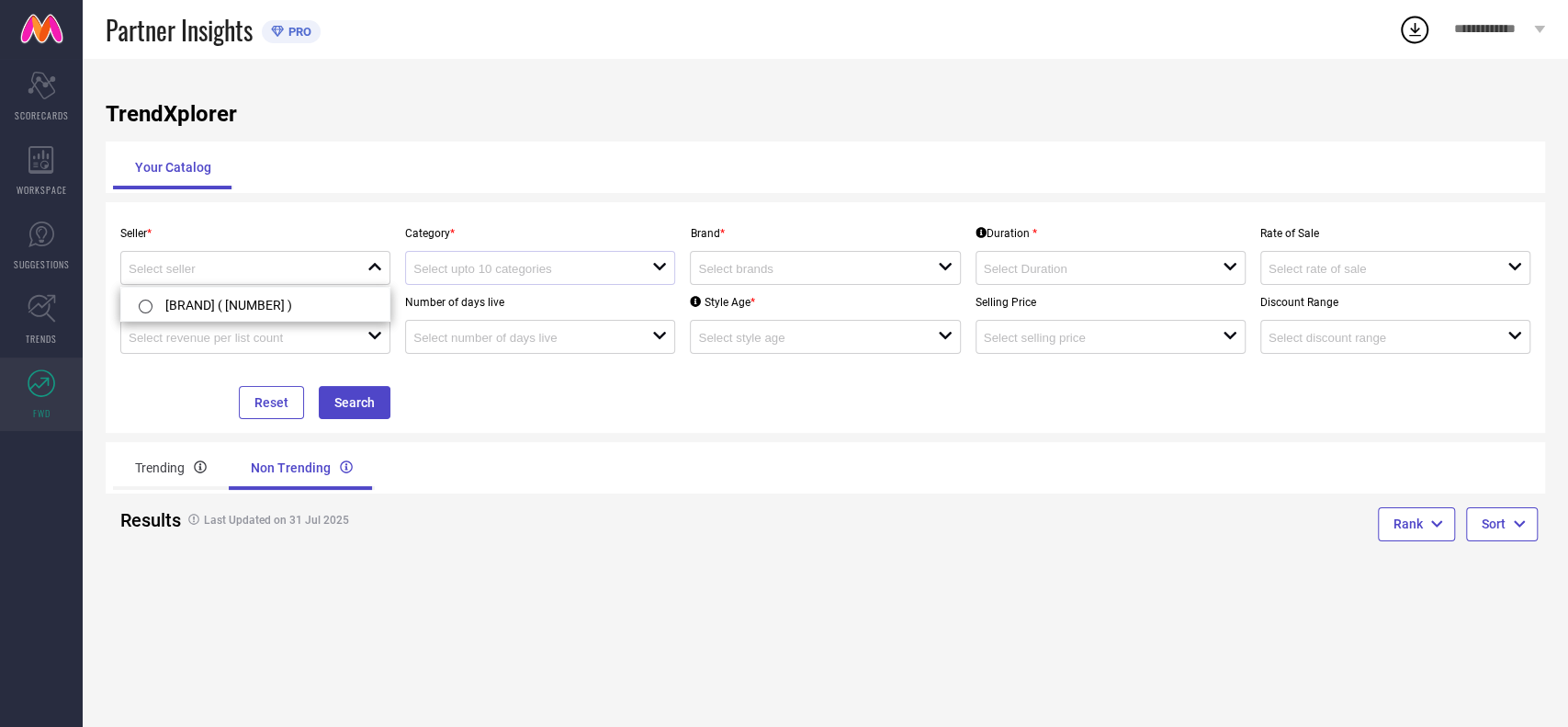 click at bounding box center (533, 267) 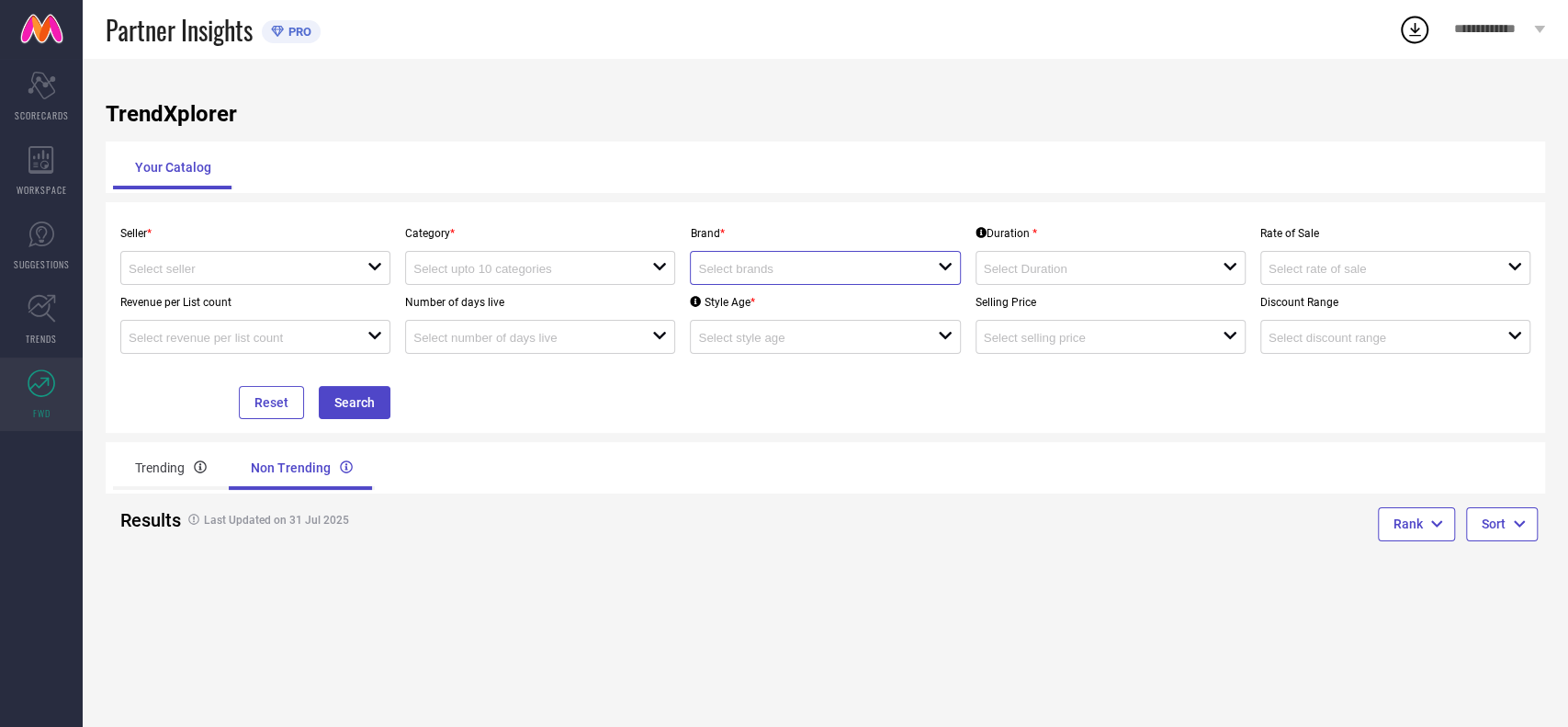 click at bounding box center [806, 268] 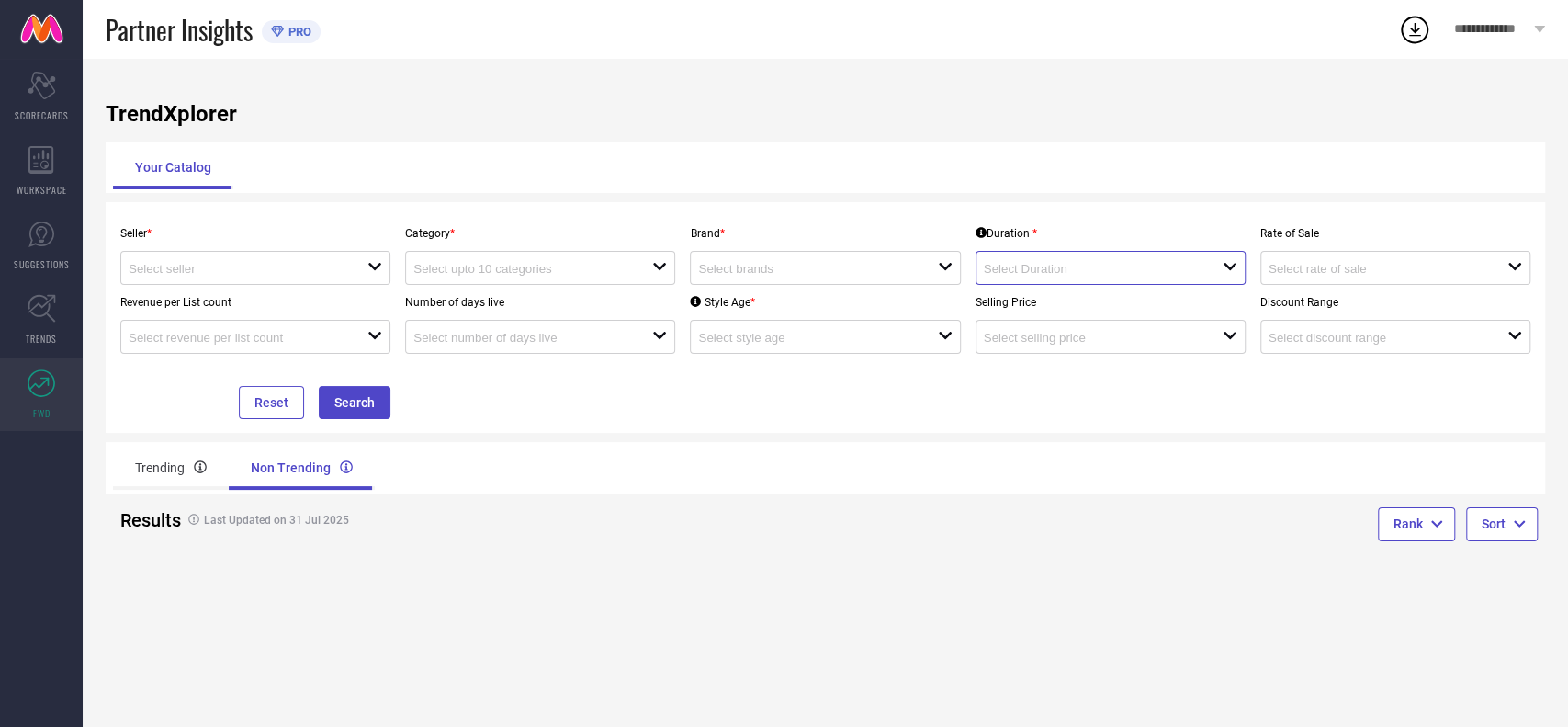 click at bounding box center [1091, 268] 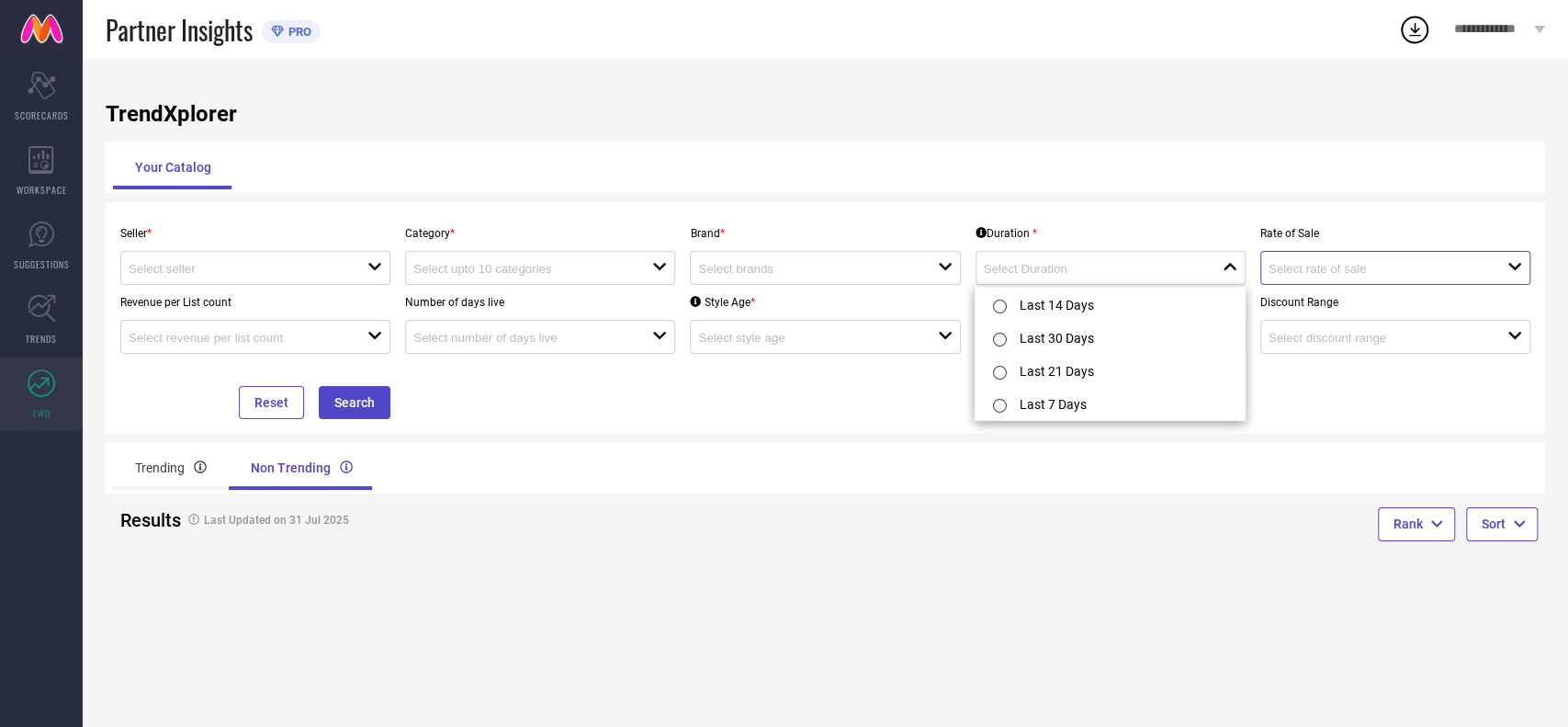 click at bounding box center (1376, 268) 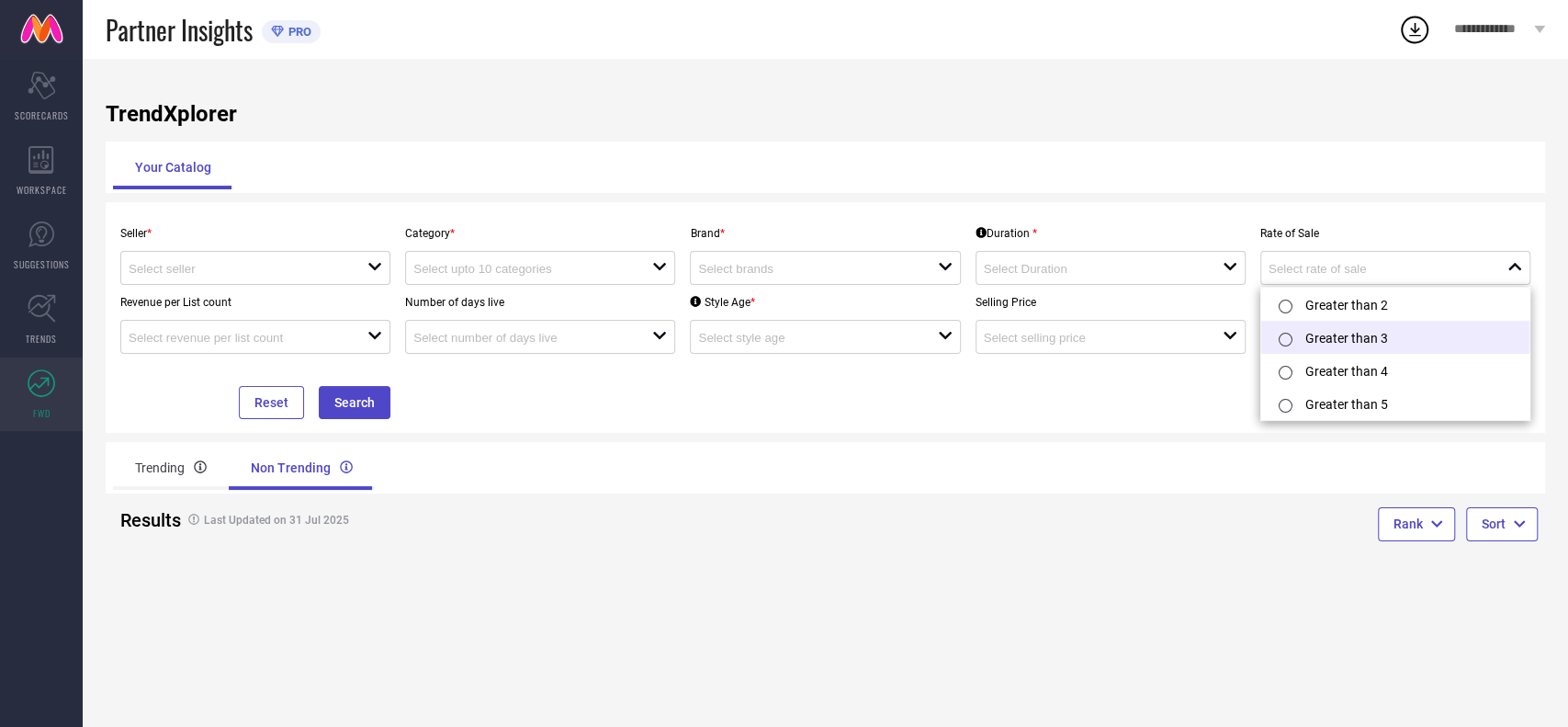 click on "Greater than 3" at bounding box center (1395, 337) 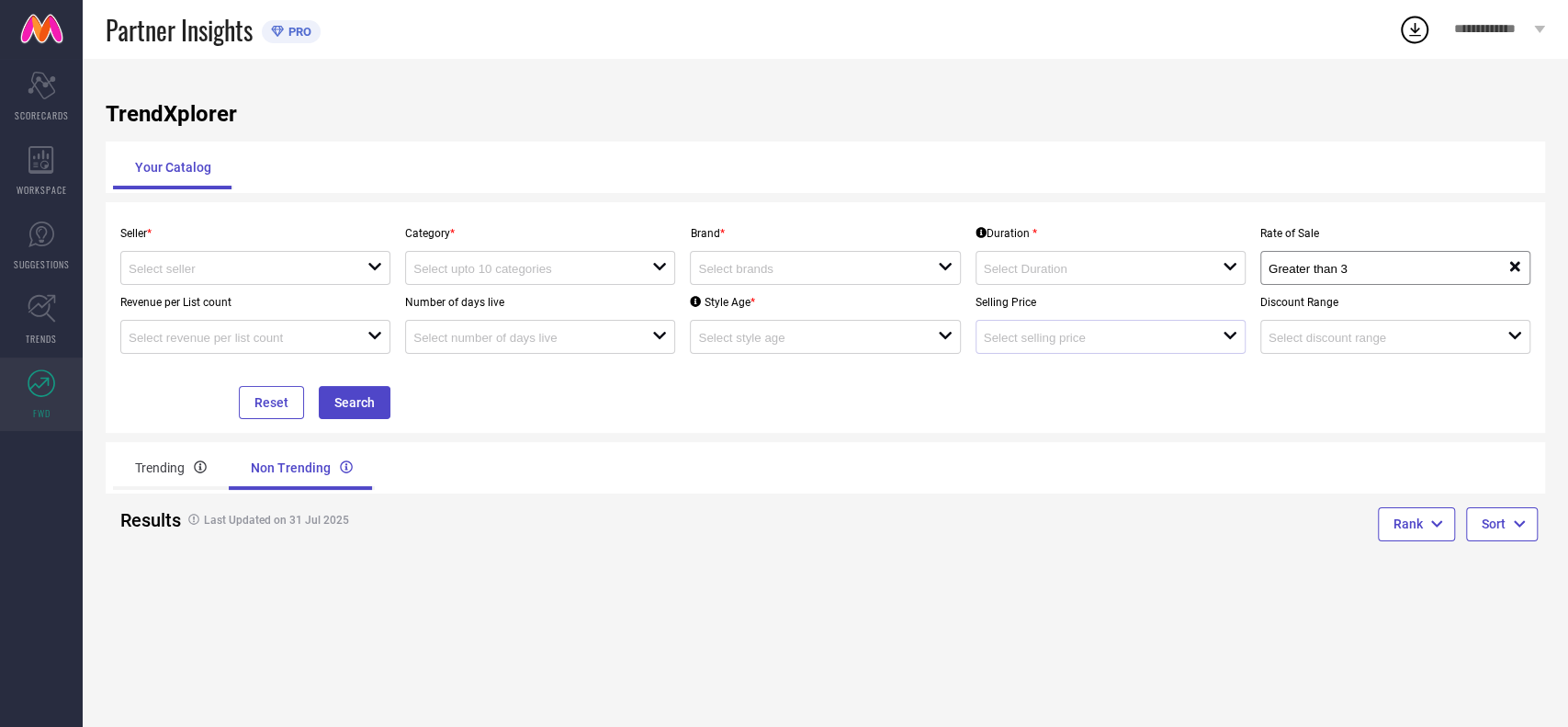 click on "open" at bounding box center (1111, 336) 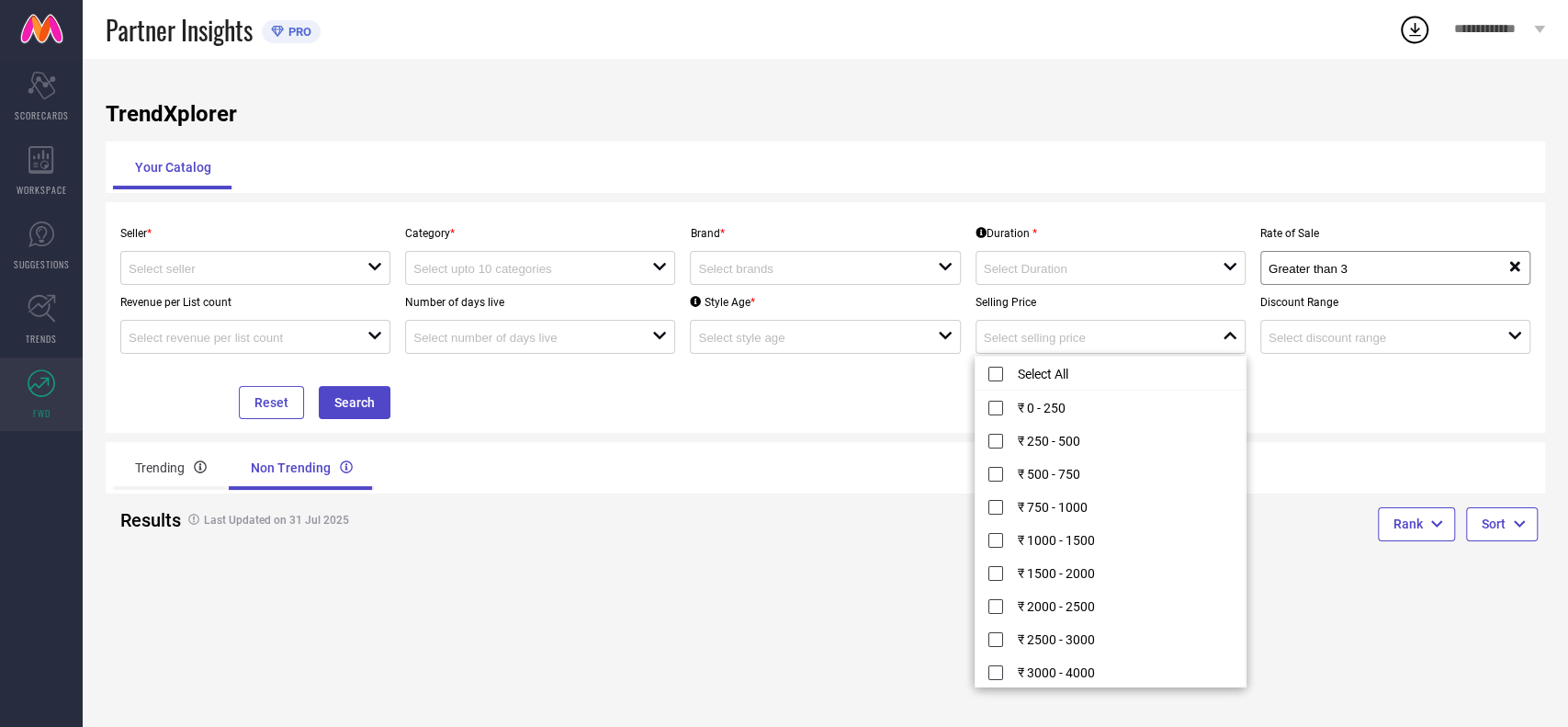 click on "Trending Non Trending" at bounding box center (466, 468) 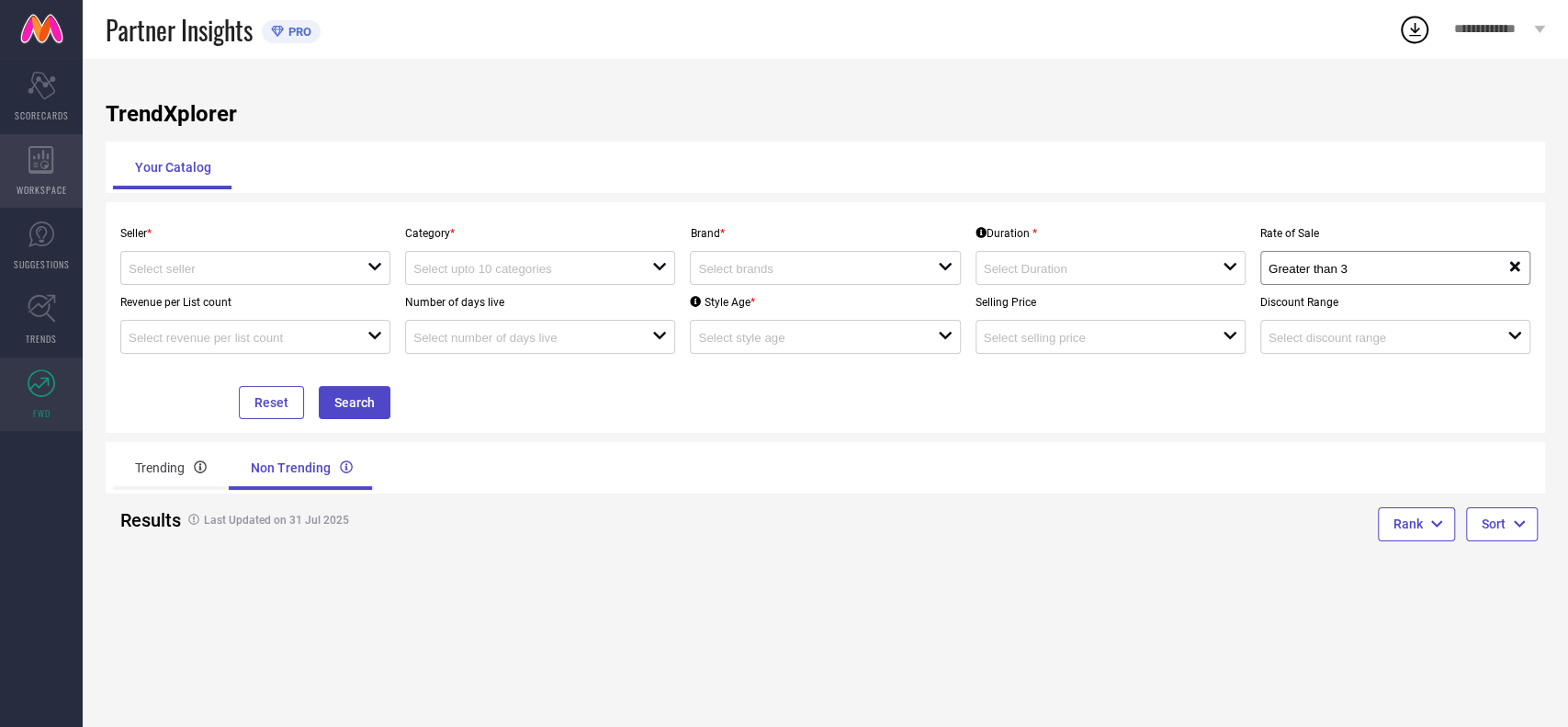 click on "WORKSPACE" at bounding box center (41, 171) 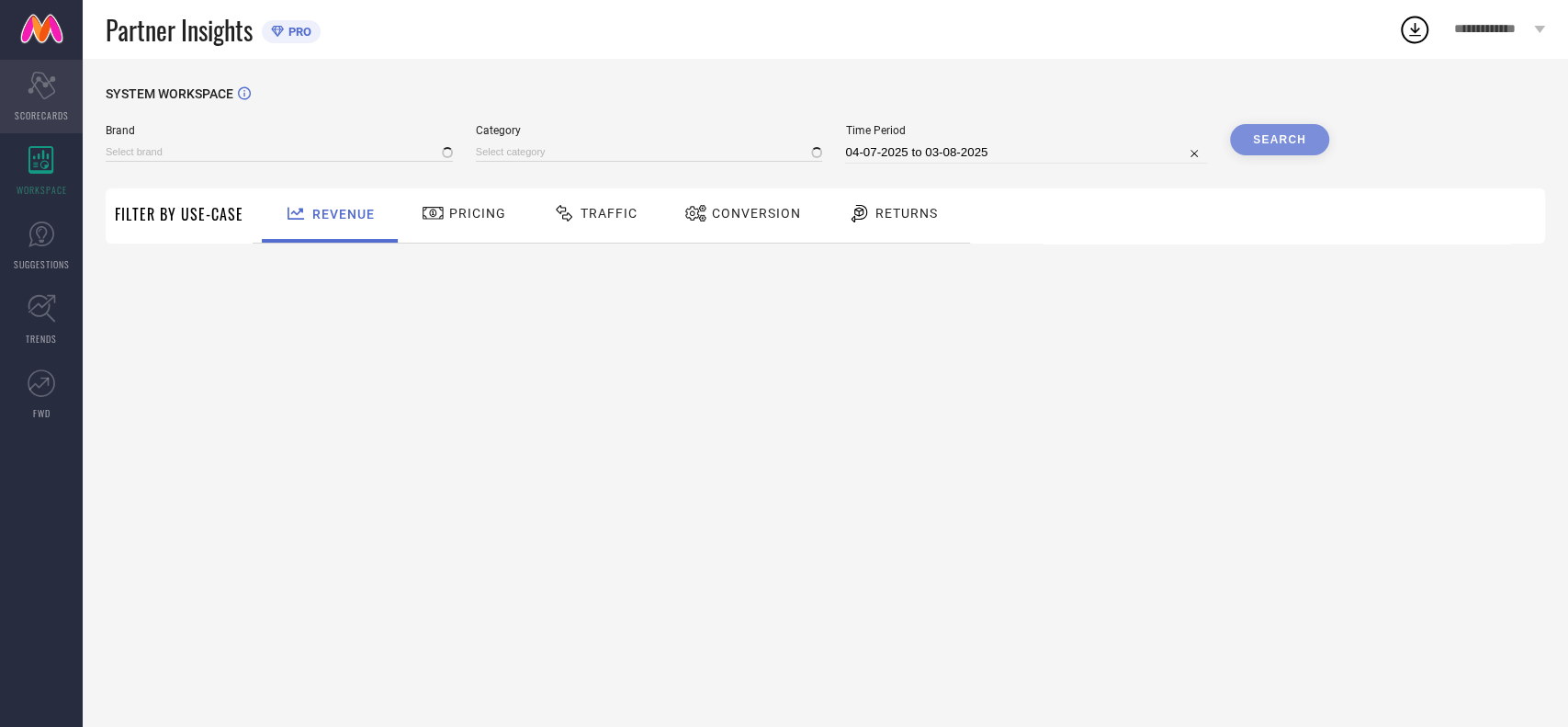 click on "Scorecard SCORECARDS" at bounding box center (41, 97) 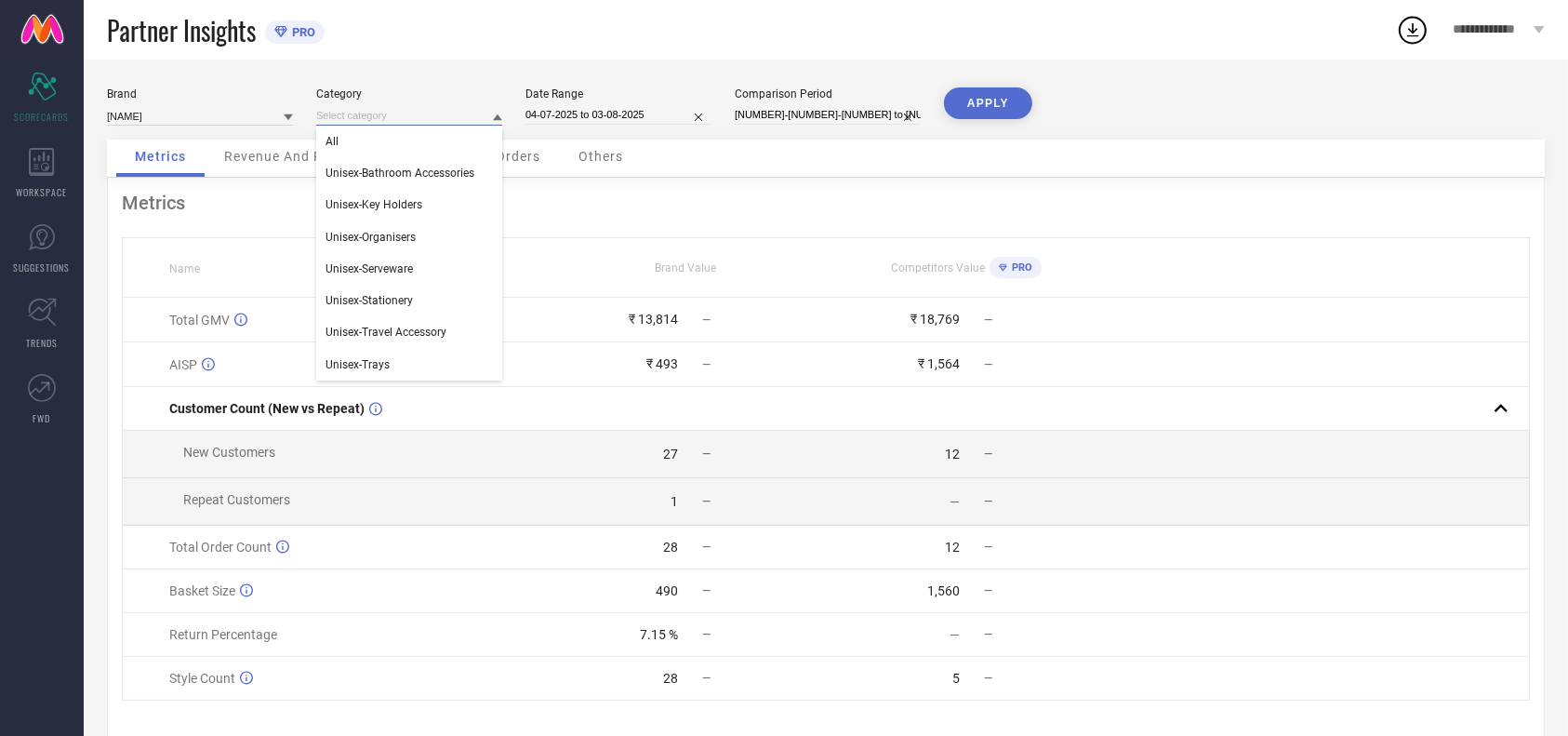 click at bounding box center [409, 115] 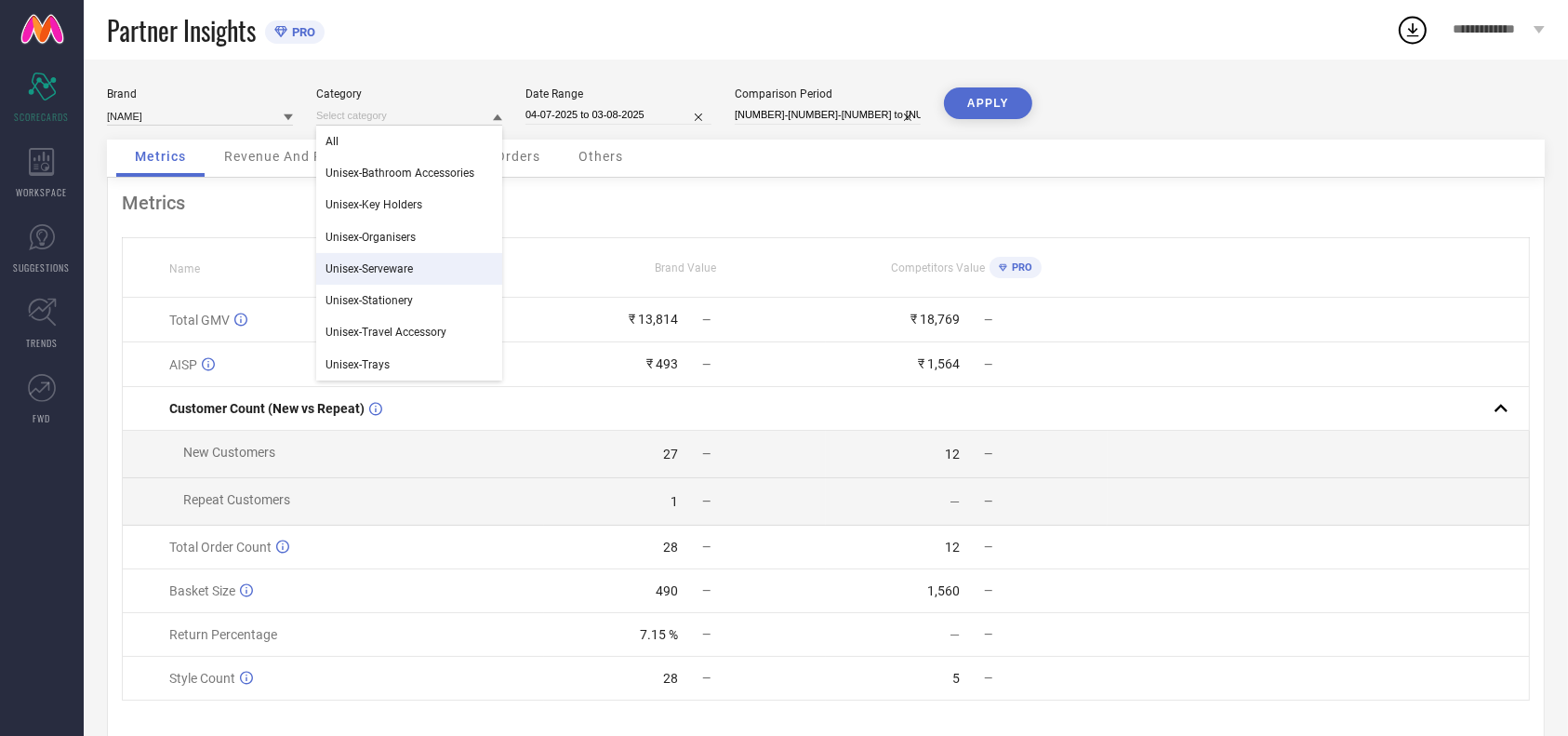click on "Metrics Name Brand Value Competitors Value PRO Total GMV ₹ [NUMBER] — ₹ [NUMBER] — AISP ₹ [NUMBER] — ₹ [NUMBER] — Customer Count (New vs Repeat) New Customers [NUMBER] — [NUMBER] — Repeat Customers [NUMBER] — — — Total Order Count [NUMBER] — [NUMBER] — Basket Size [NUMBER] — [NUMBER] — Return Percentage [NUMBER] % — — — Style Count [NUMBER] — [NUMBER] —" at bounding box center (826, 462) 